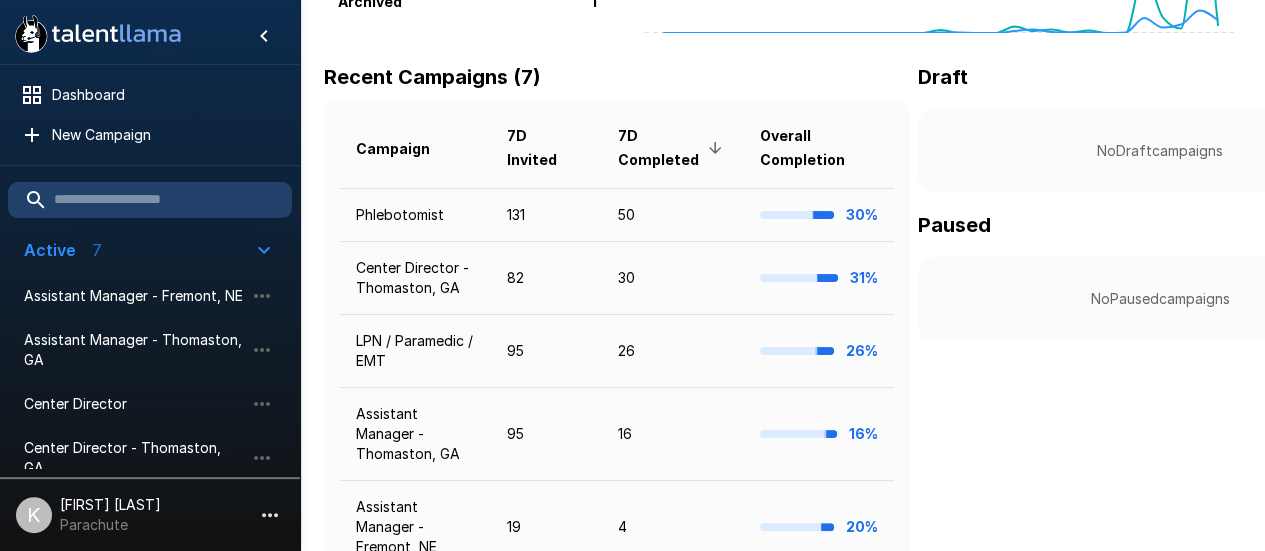 scroll, scrollTop: 329, scrollLeft: 0, axis: vertical 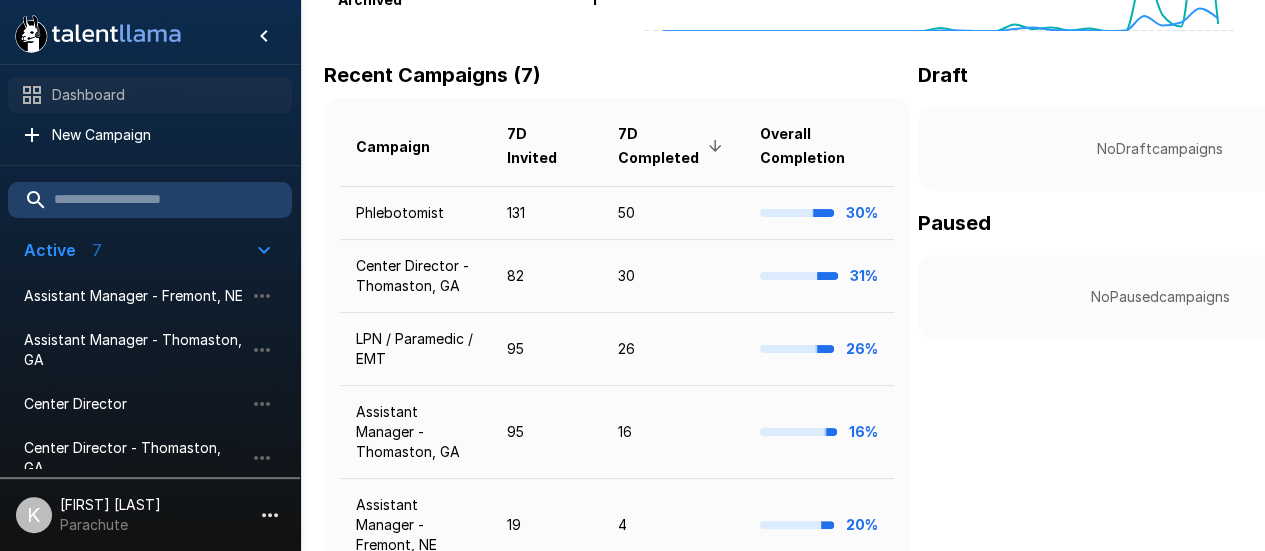 click on "Dashboard" at bounding box center [150, 95] 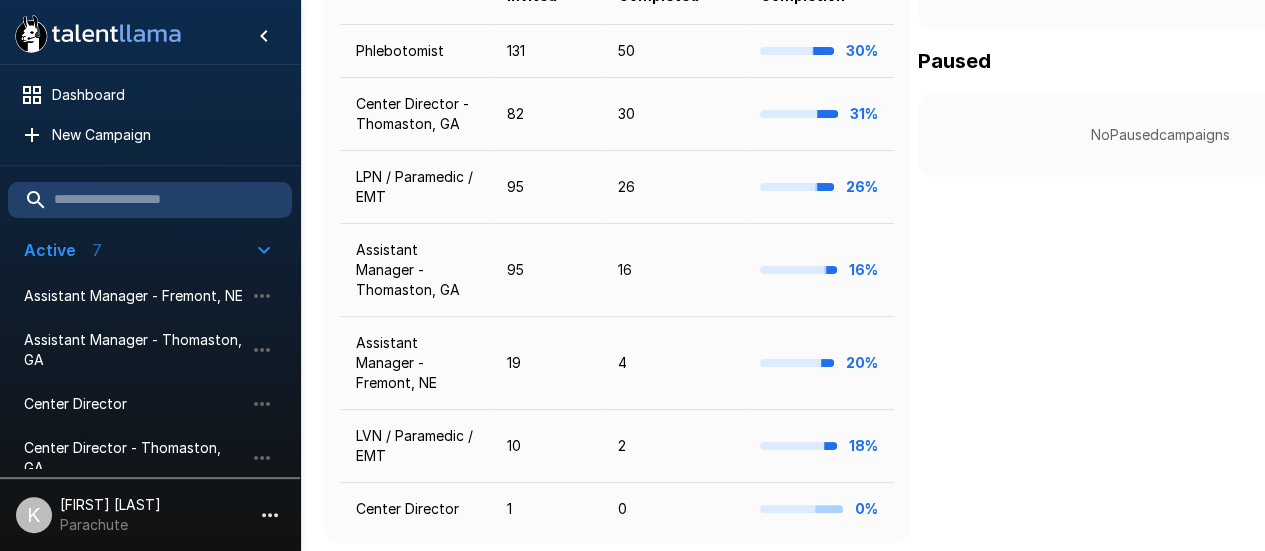 scroll, scrollTop: 560, scrollLeft: 0, axis: vertical 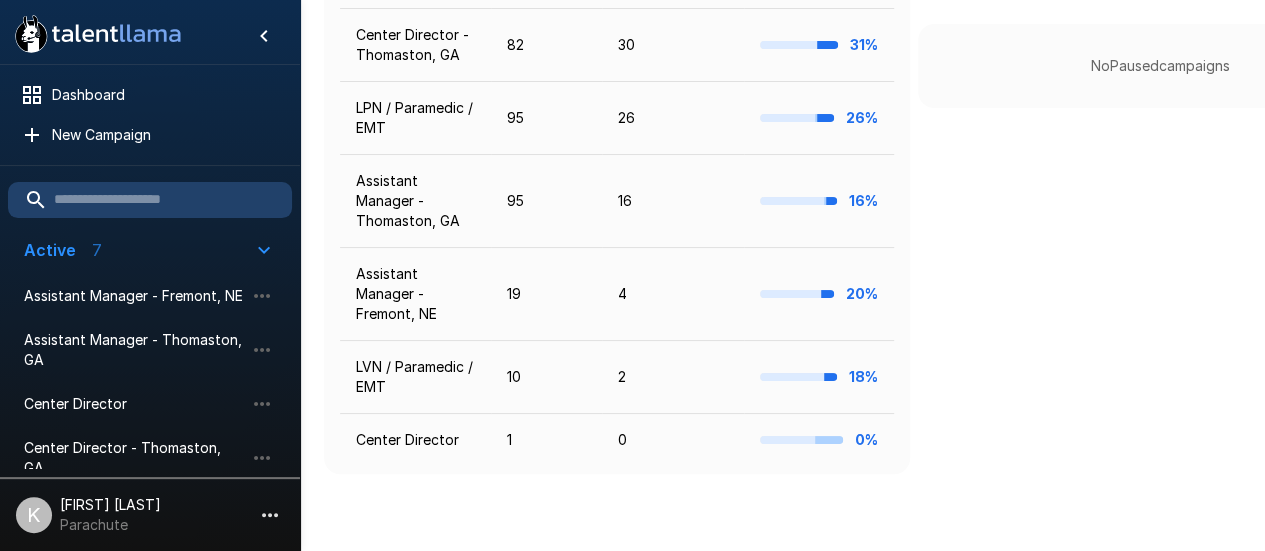 click on "[FIRST] [LAST]" at bounding box center (110, 505) 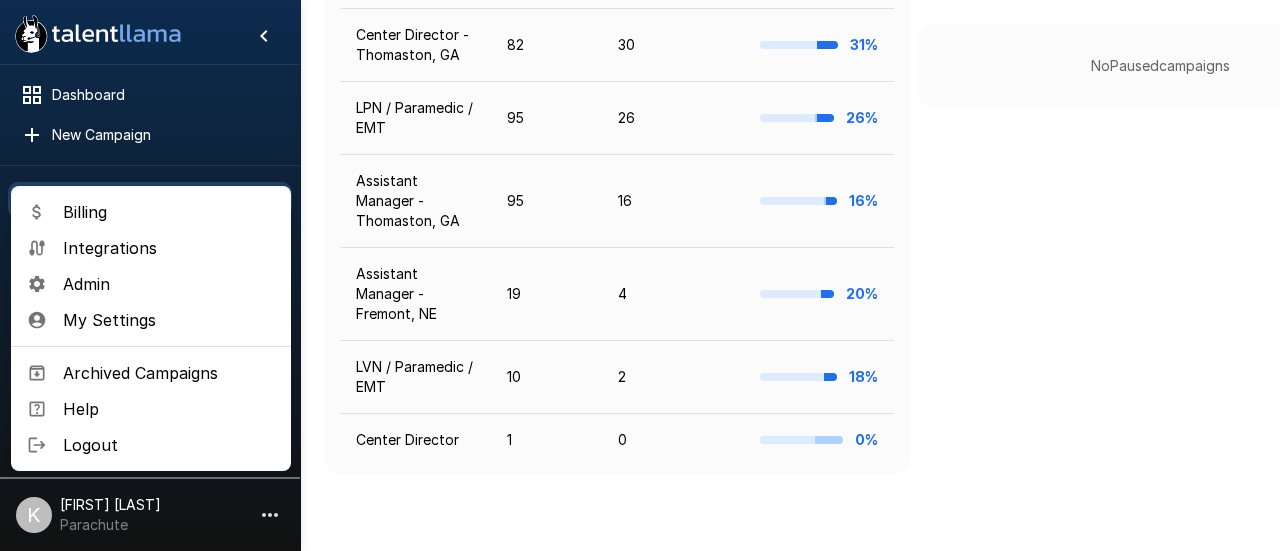 click on "Billing" at bounding box center [169, 212] 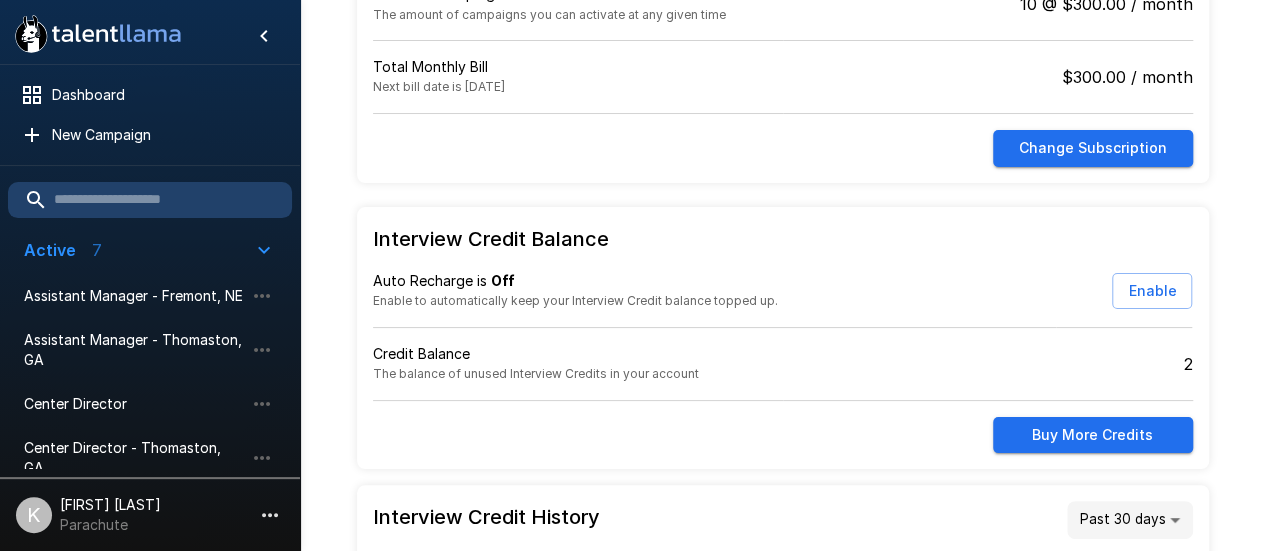 scroll, scrollTop: 0, scrollLeft: 0, axis: both 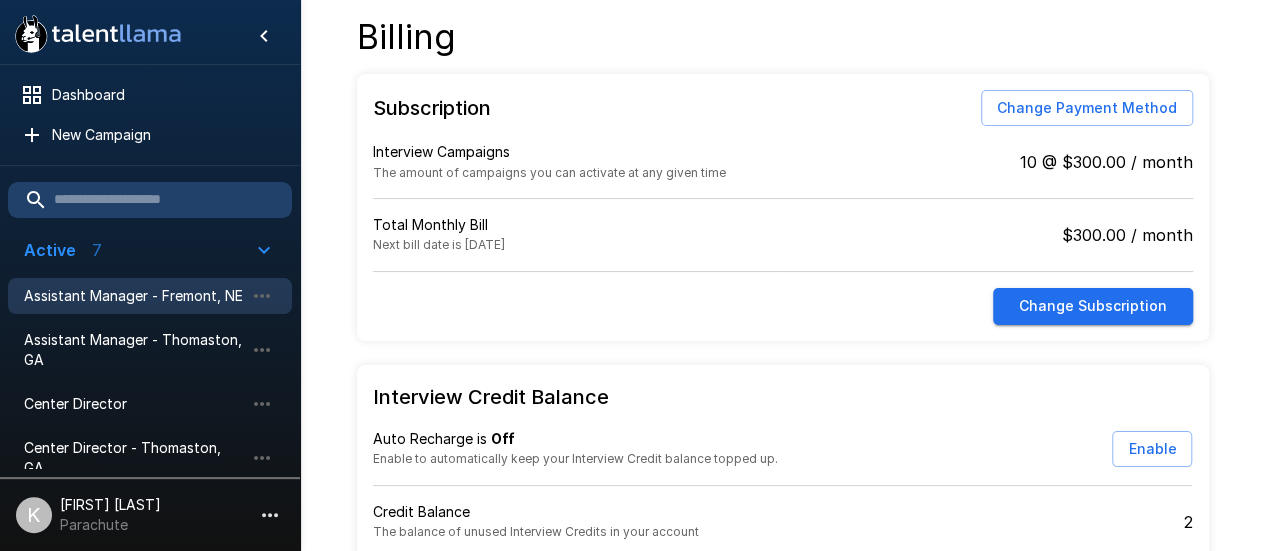 click on "Assistant Manager - Fremont, NE" at bounding box center [134, 296] 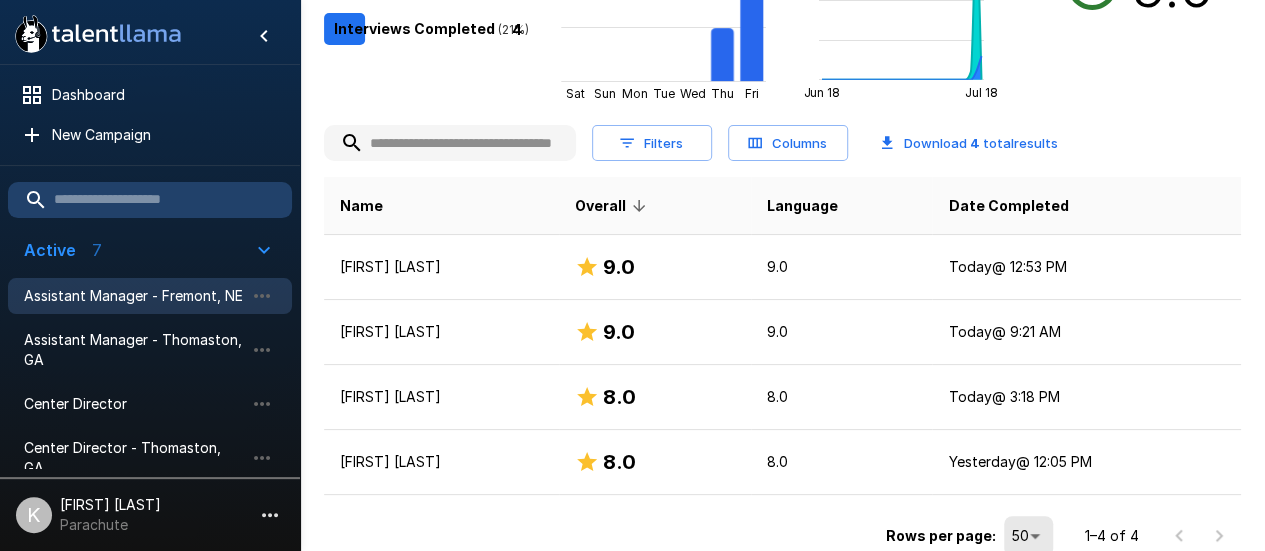 scroll, scrollTop: 418, scrollLeft: 0, axis: vertical 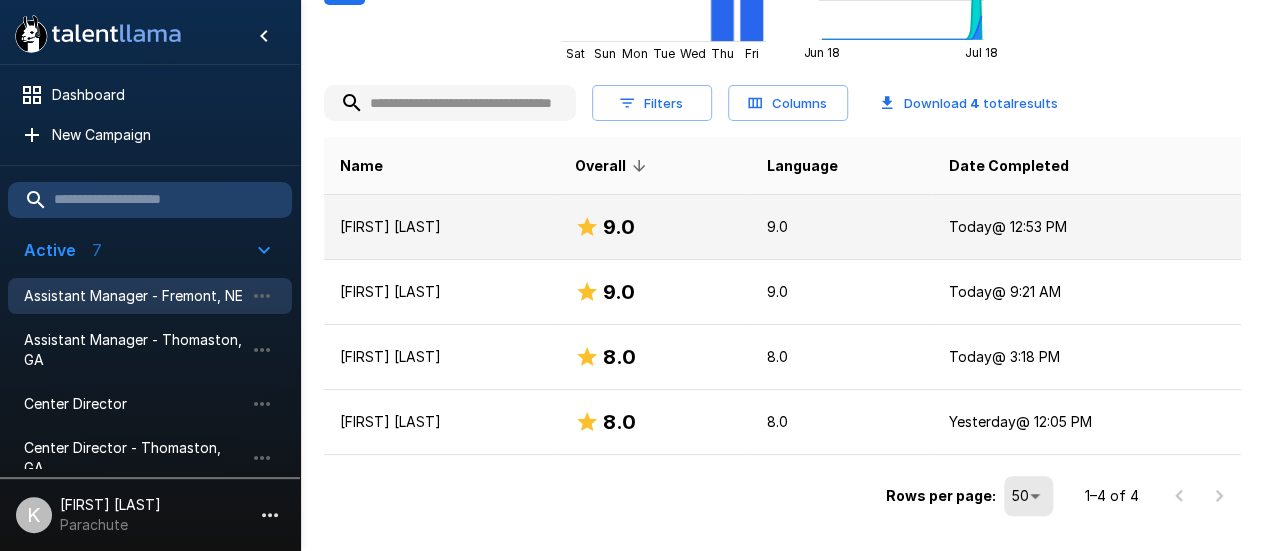 click on "[FIRST] [LAST]" at bounding box center (441, 227) 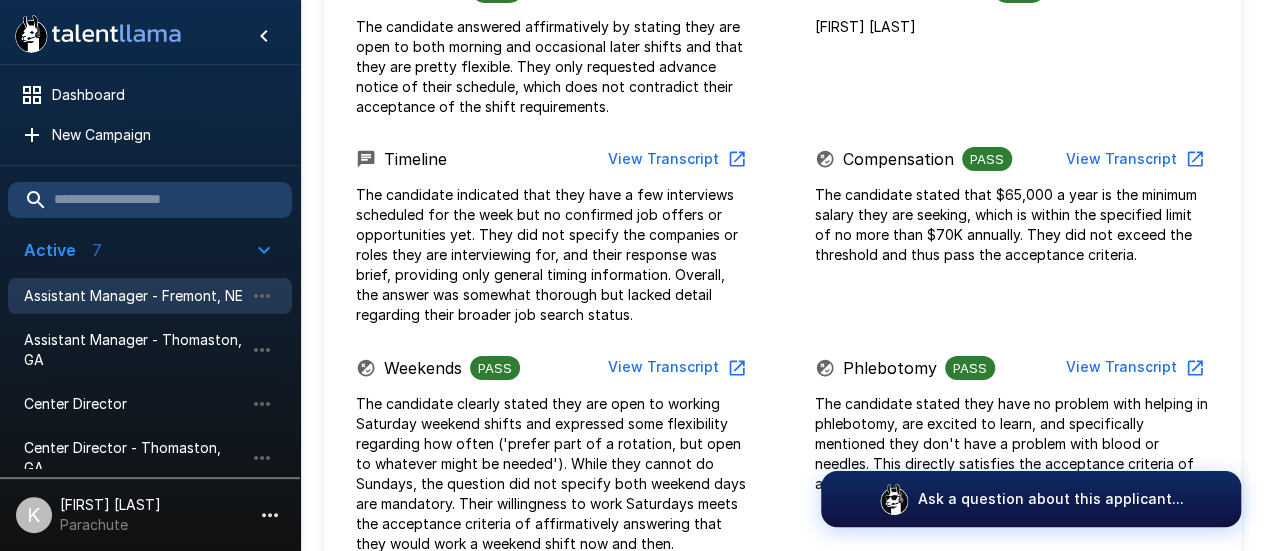 scroll, scrollTop: 1392, scrollLeft: 0, axis: vertical 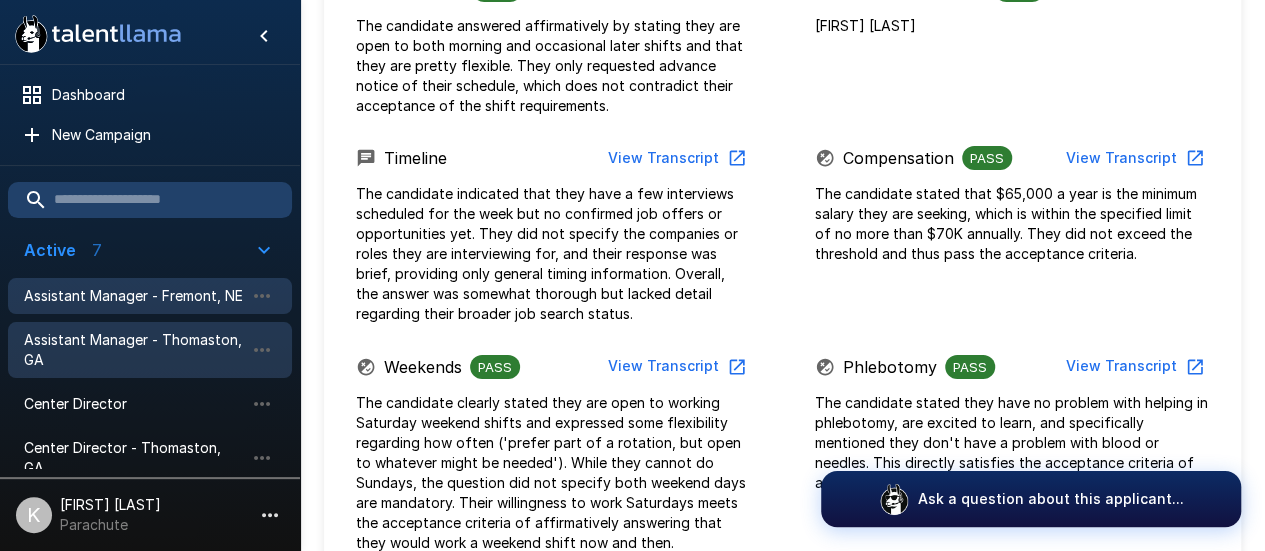 click on "Assistant Manager - Thomaston, GA" at bounding box center (150, 350) 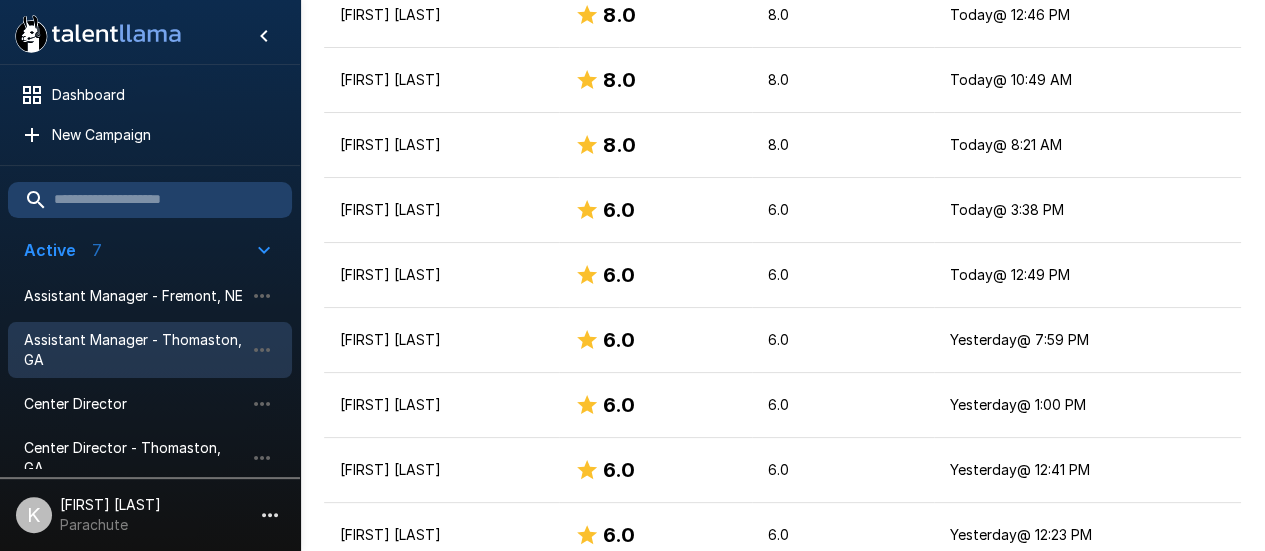 scroll, scrollTop: 1194, scrollLeft: 0, axis: vertical 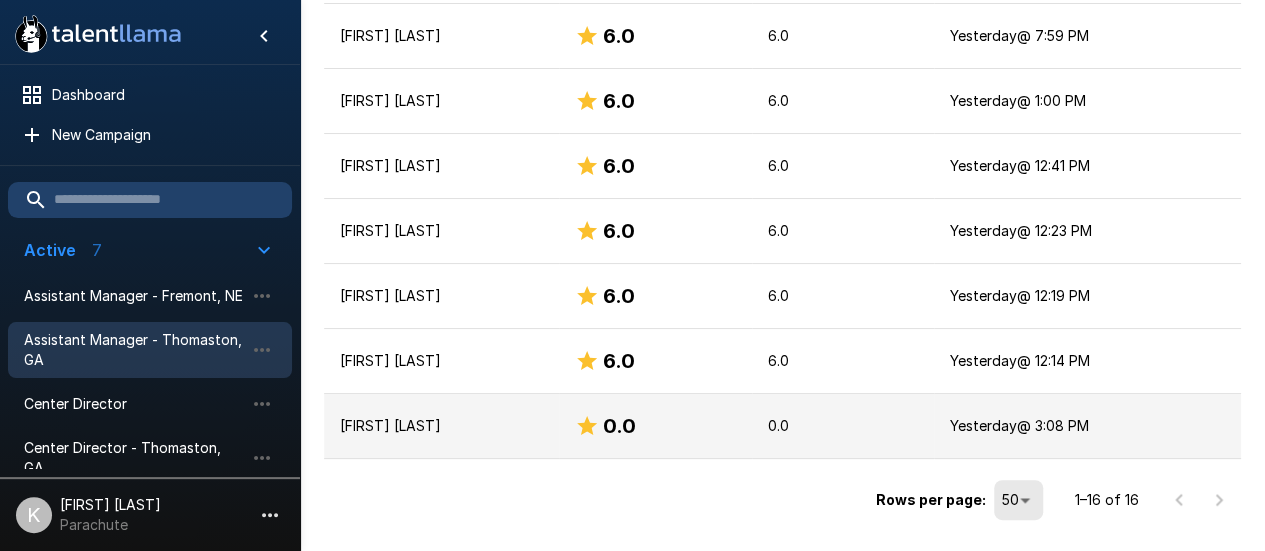 click on "[FIRST] [LAST]" at bounding box center (441, 426) 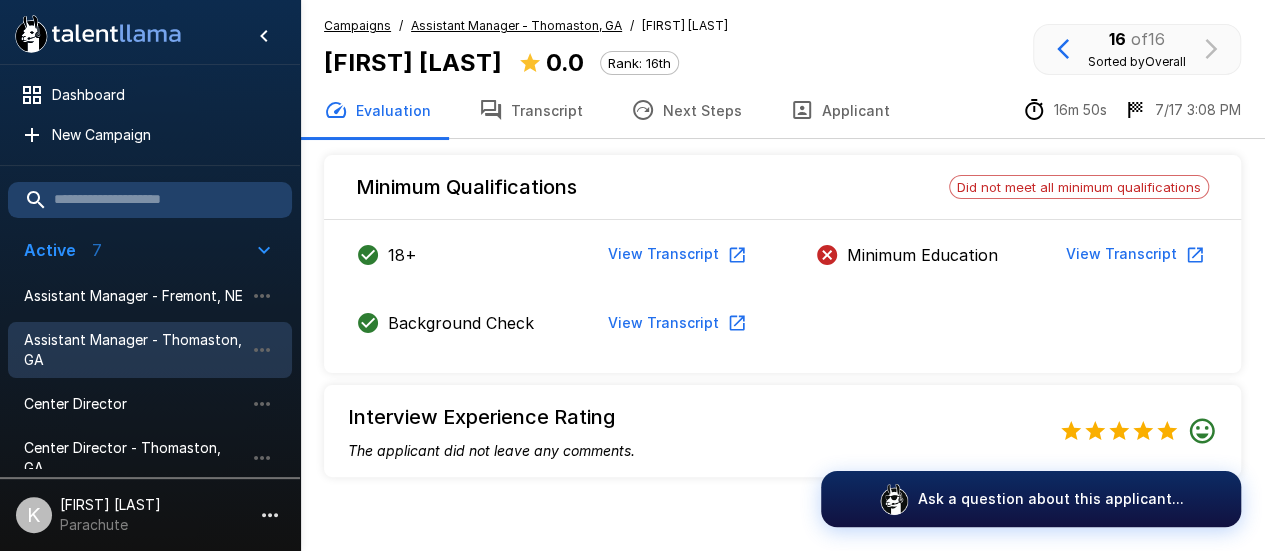 scroll, scrollTop: 21, scrollLeft: 0, axis: vertical 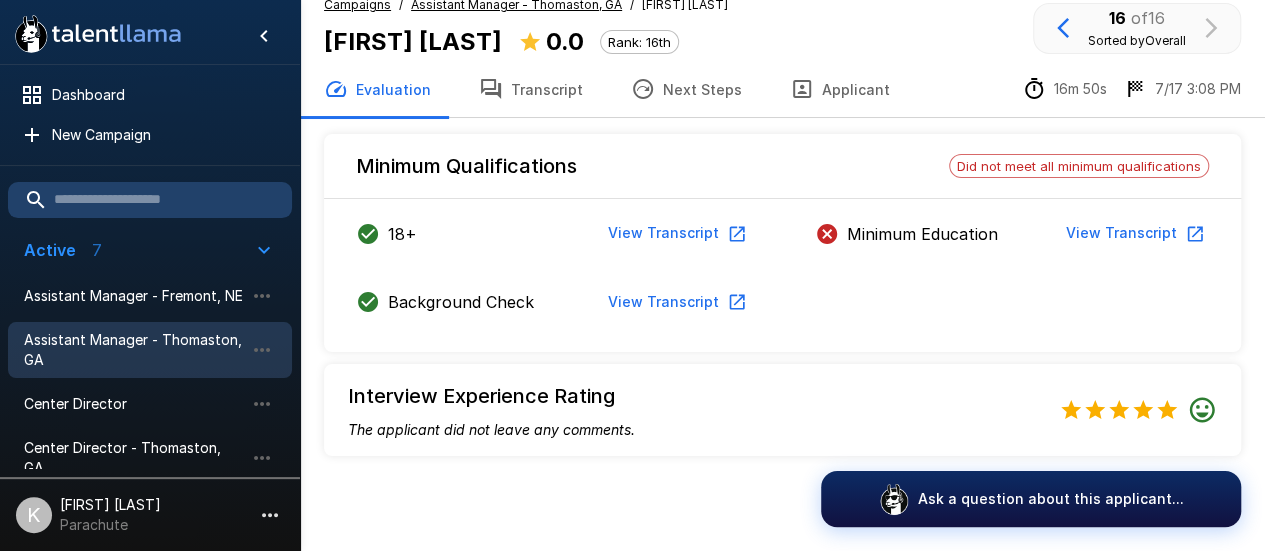 click on "Transcript" at bounding box center [531, 89] 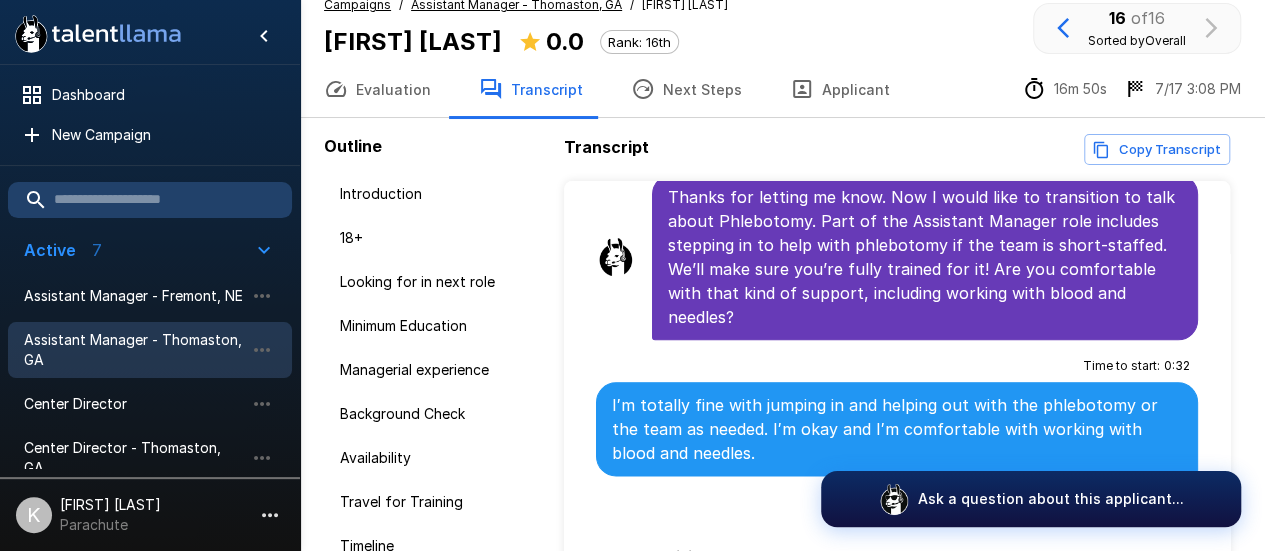scroll, scrollTop: 5008, scrollLeft: 0, axis: vertical 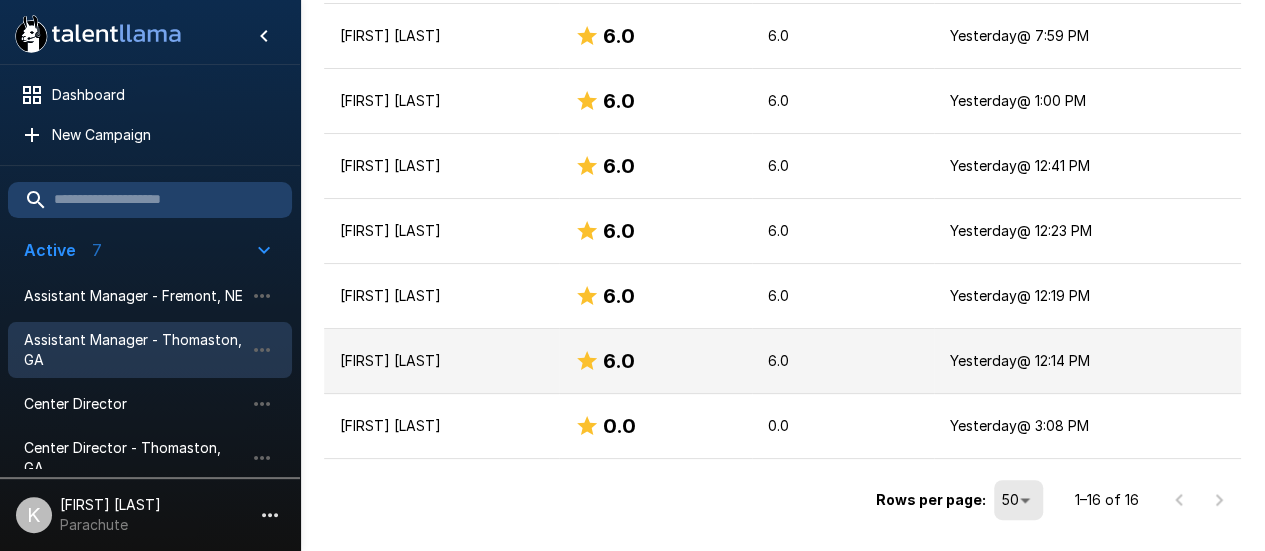 click on "[FIRST] [LAST]" at bounding box center (441, 361) 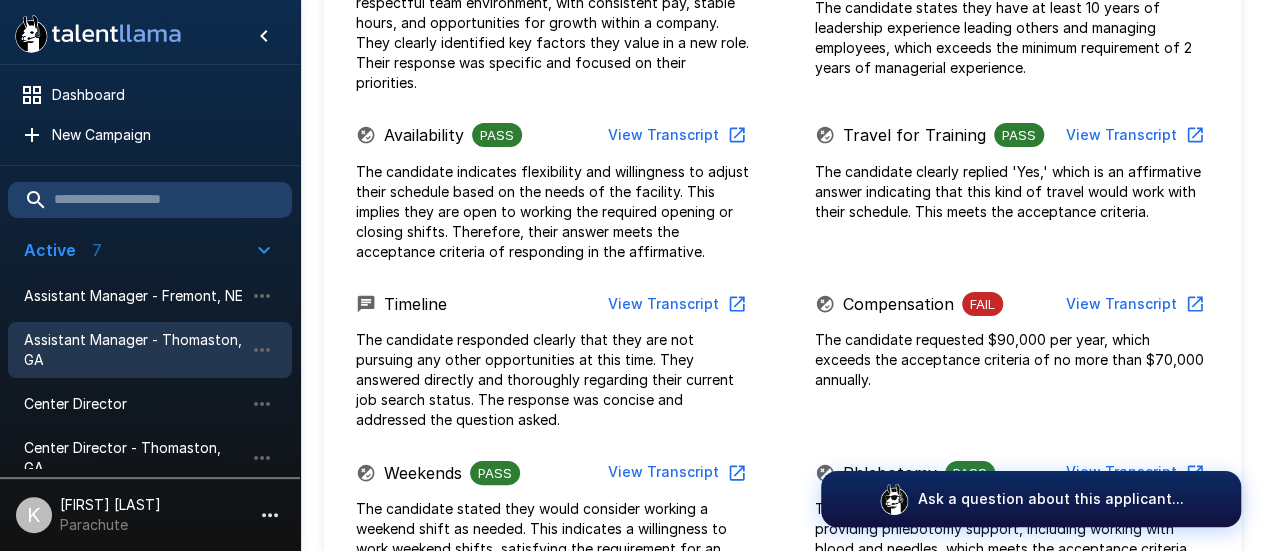 scroll, scrollTop: 1431, scrollLeft: 0, axis: vertical 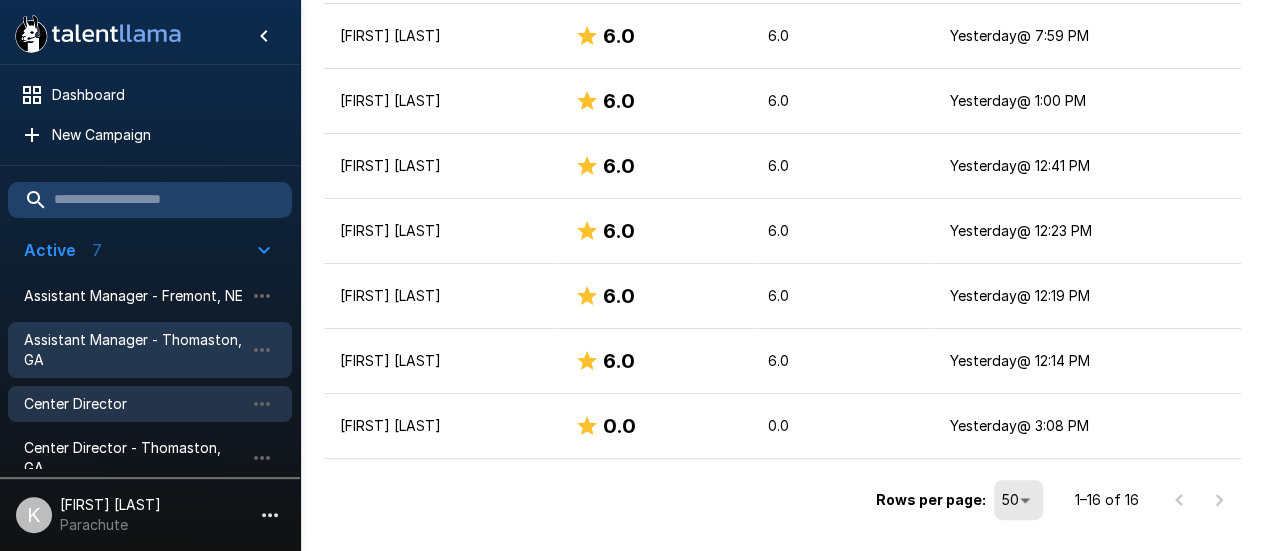 click on "Center Director" at bounding box center [150, 404] 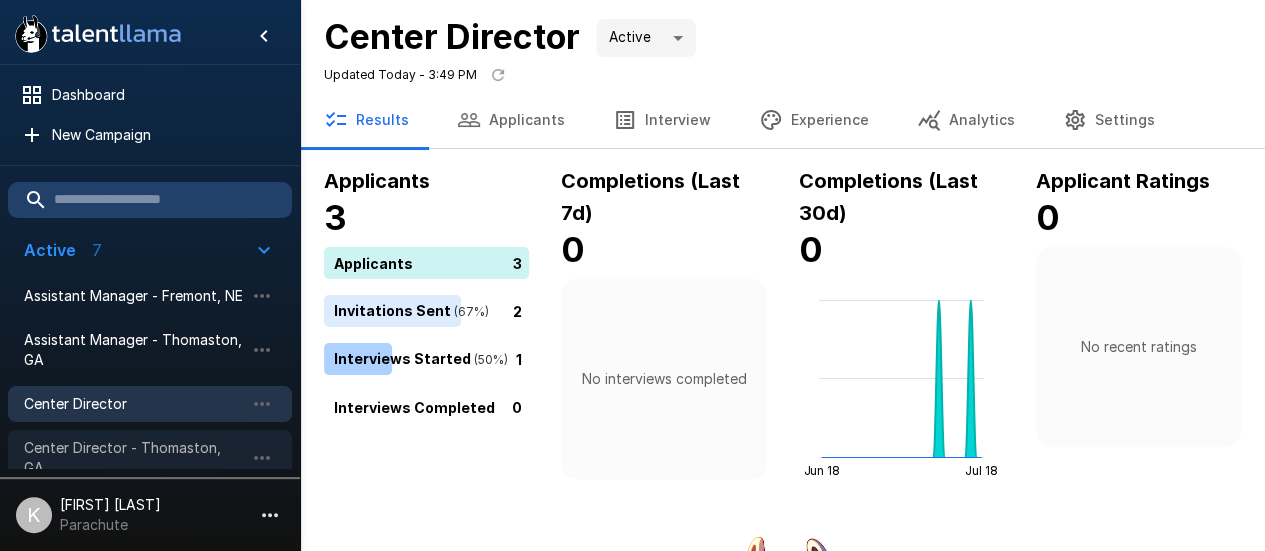 click on "Center Director - Thomaston, GA" at bounding box center [134, 458] 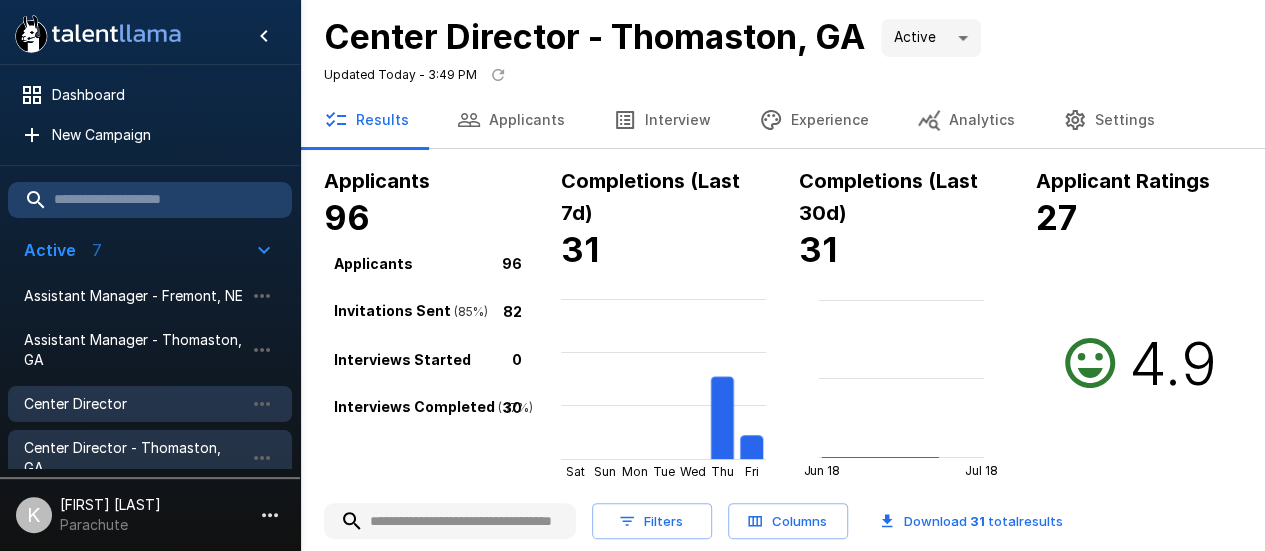 click on "Center Director" at bounding box center (150, 404) 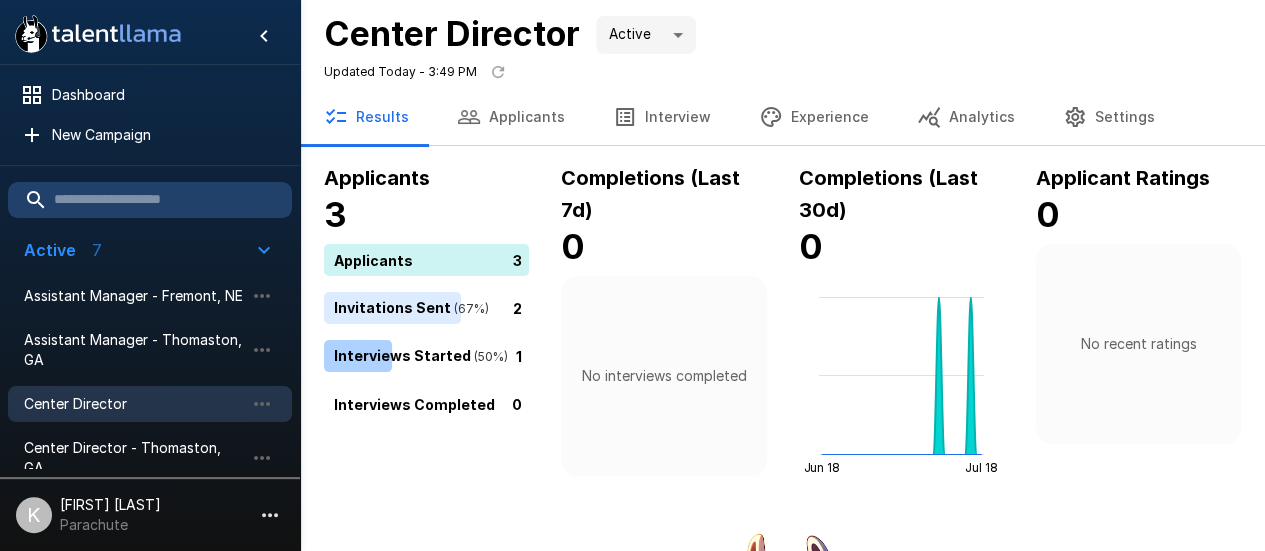 scroll, scrollTop: 0, scrollLeft: 0, axis: both 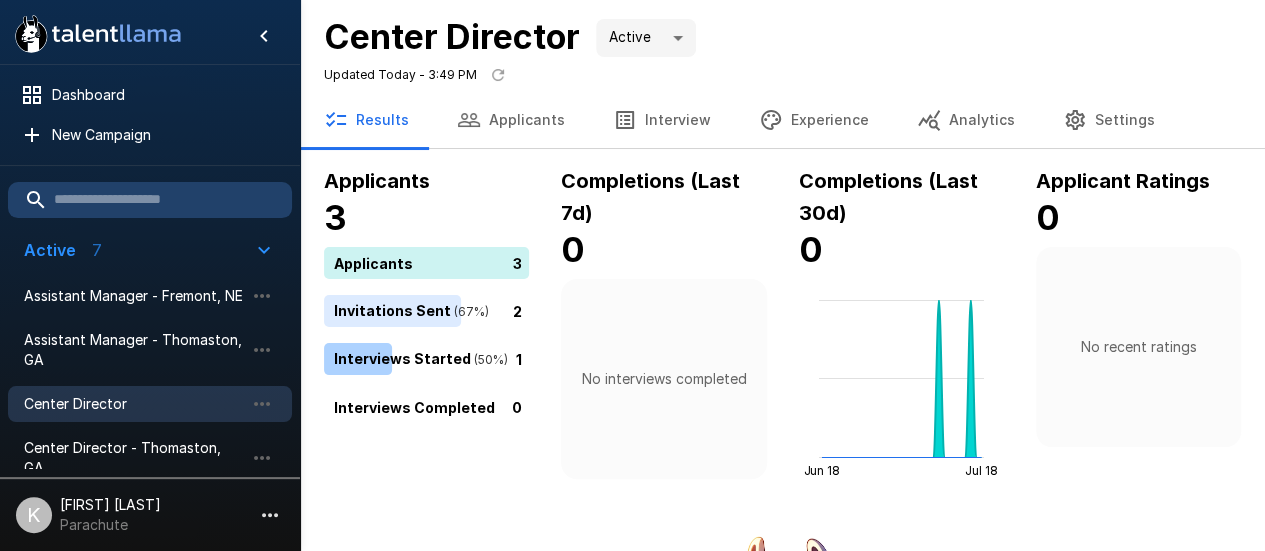 click on "Applicants" at bounding box center [511, 120] 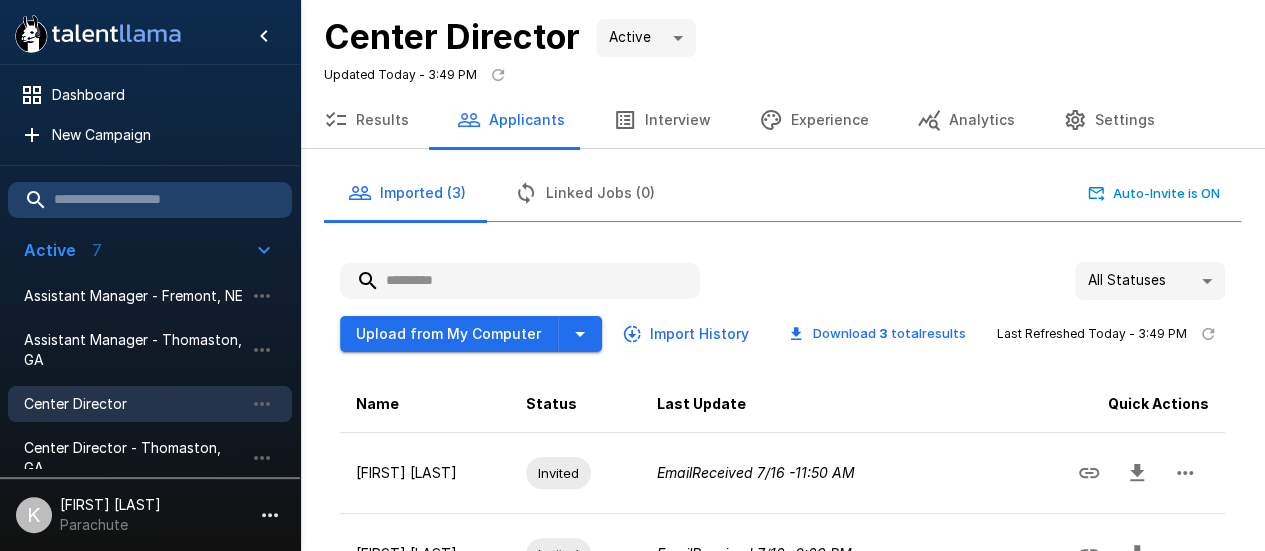 scroll, scrollTop: 221, scrollLeft: 0, axis: vertical 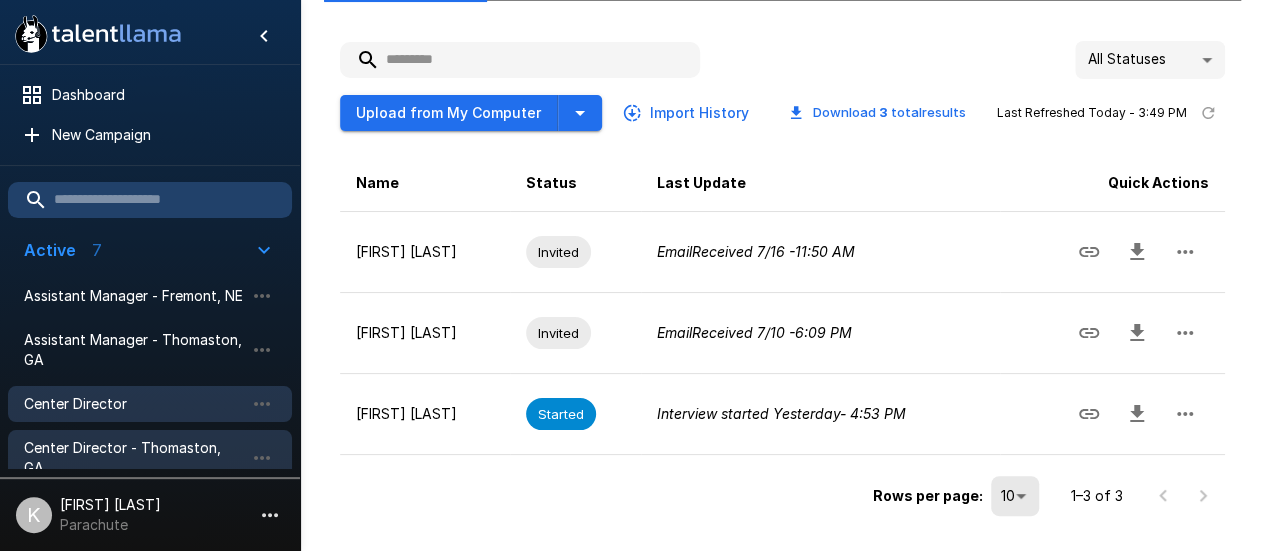 click on "Center Director - Thomaston, GA" at bounding box center (134, 458) 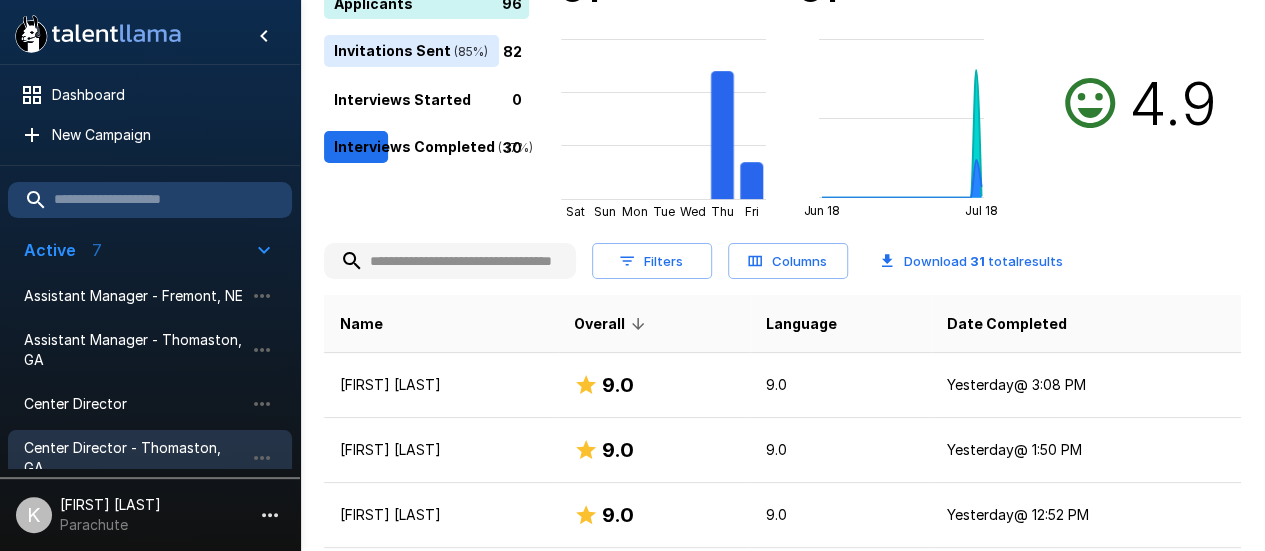 scroll, scrollTop: 0, scrollLeft: 0, axis: both 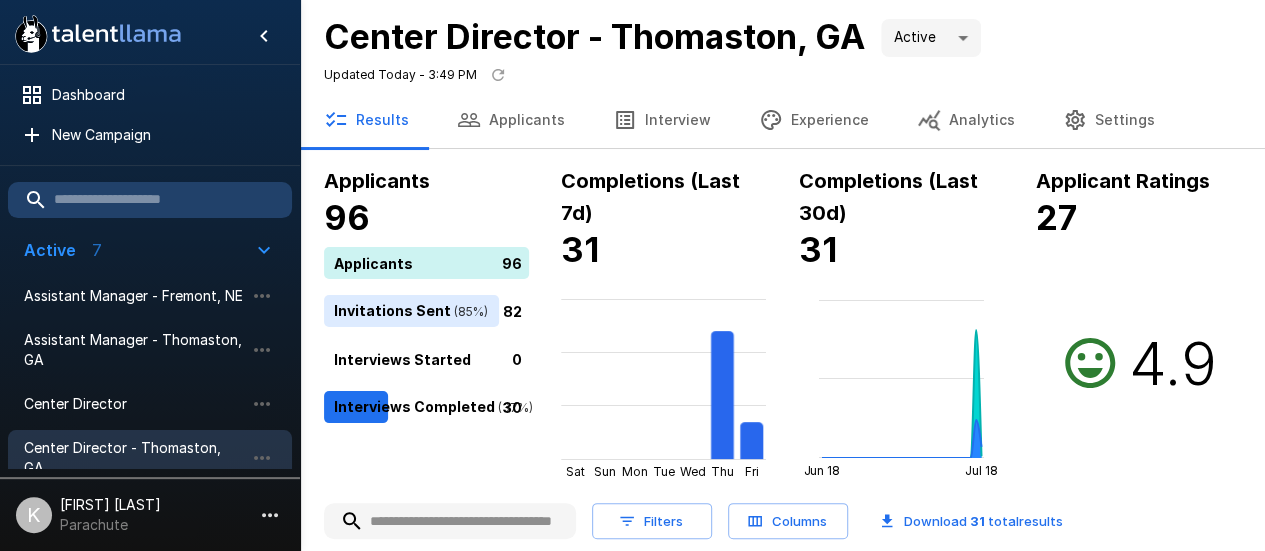 click on "Analytics" at bounding box center [966, 120] 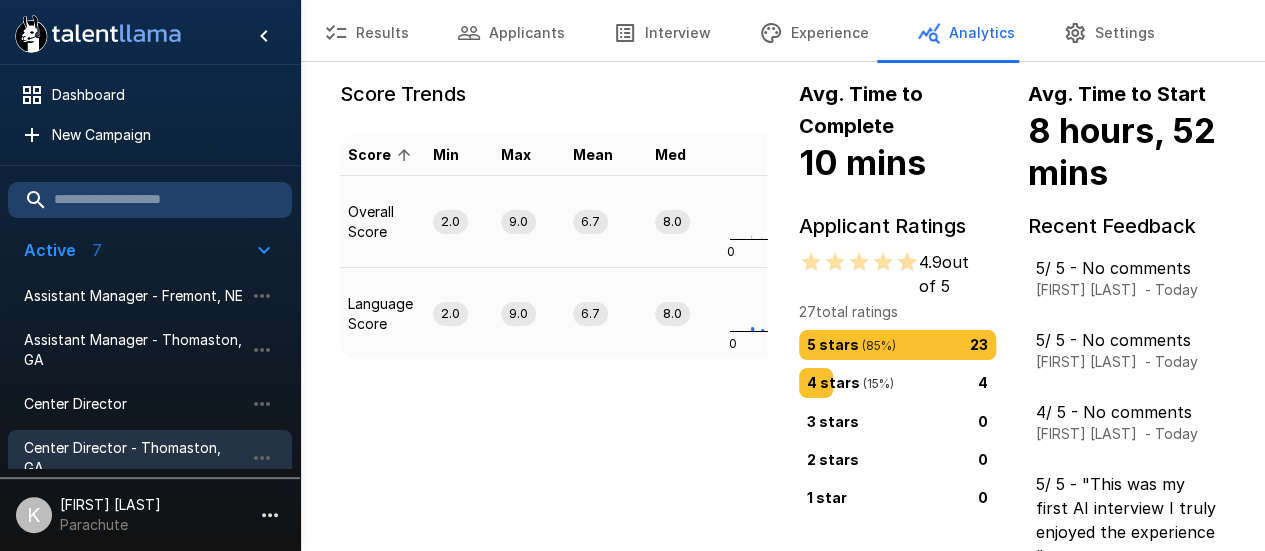 scroll, scrollTop: 0, scrollLeft: 0, axis: both 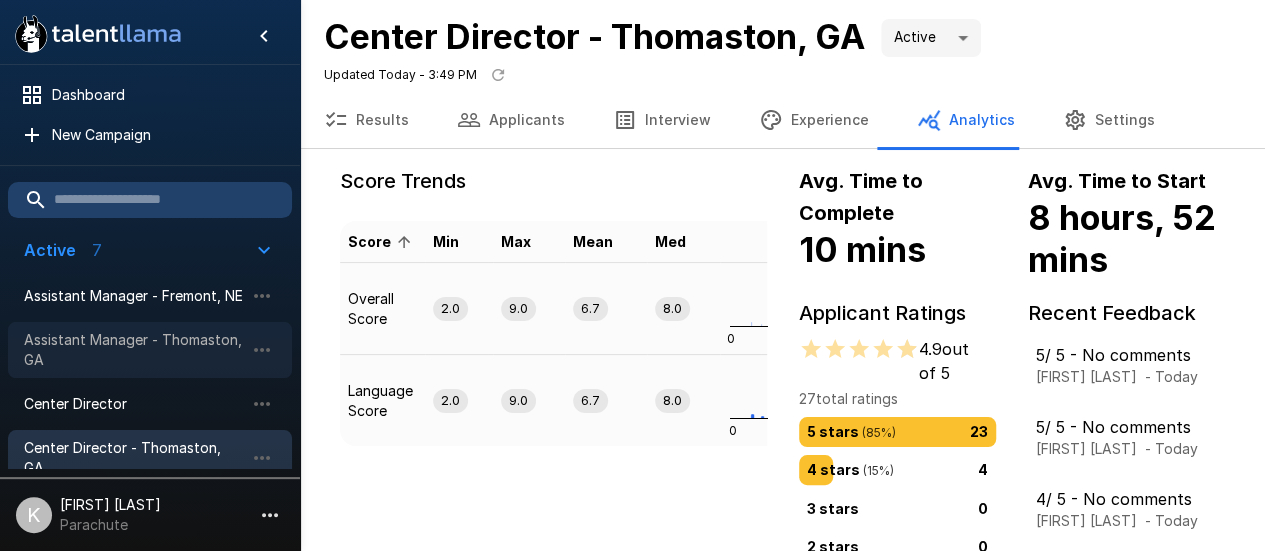 click on "Assistant Manager - Thomaston, GA" at bounding box center (134, 350) 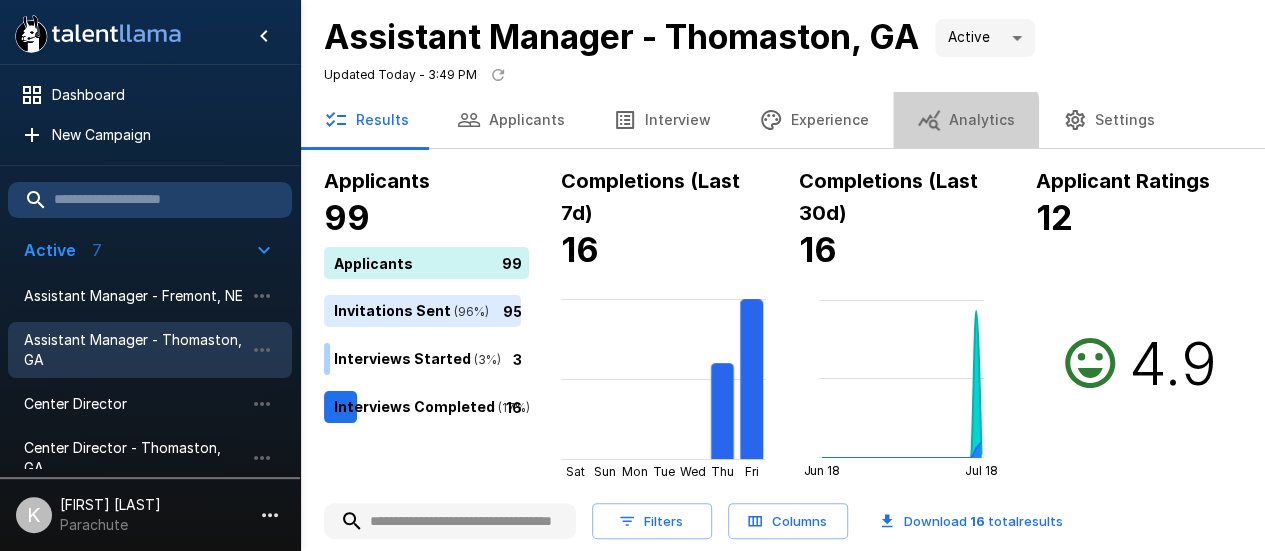 click on "Analytics" at bounding box center (966, 120) 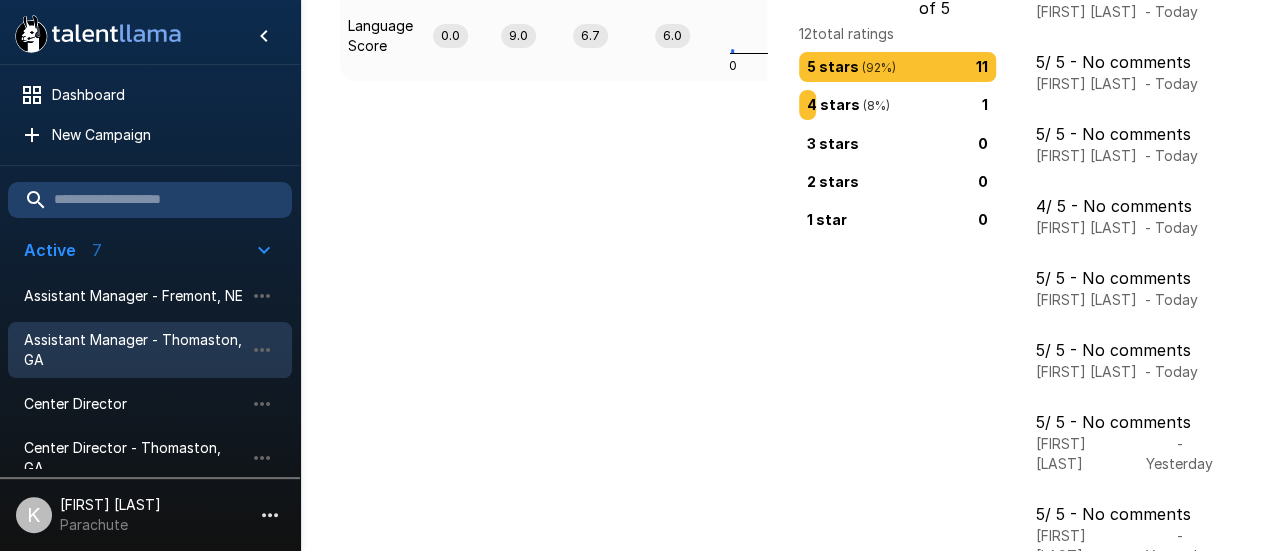 scroll, scrollTop: 437, scrollLeft: 0, axis: vertical 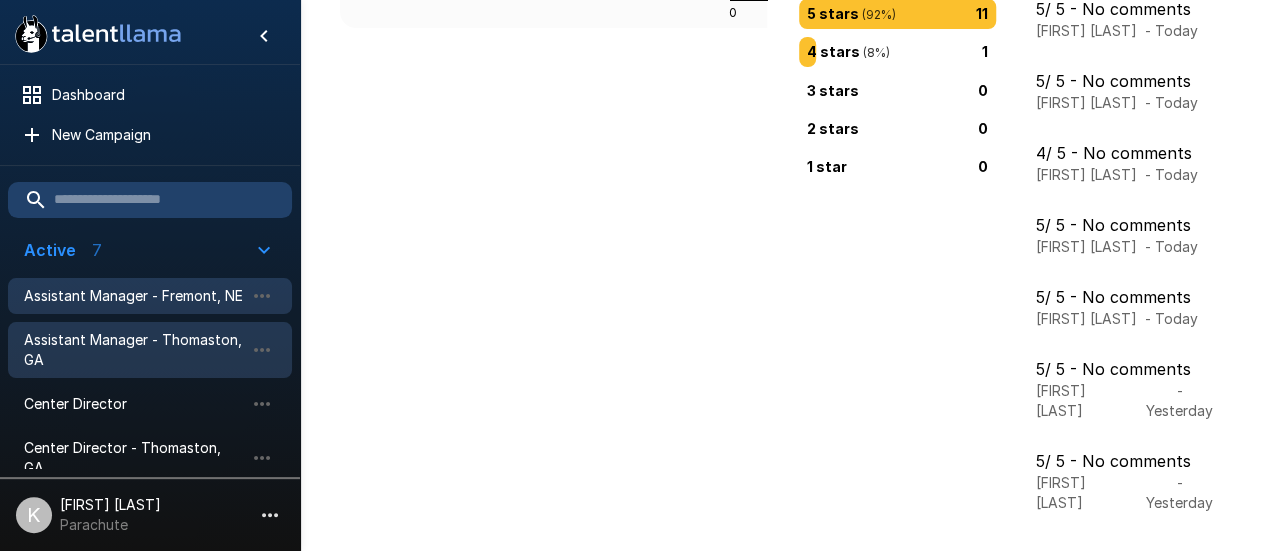 click on "Assistant Manager - Fremont, NE" at bounding box center (134, 296) 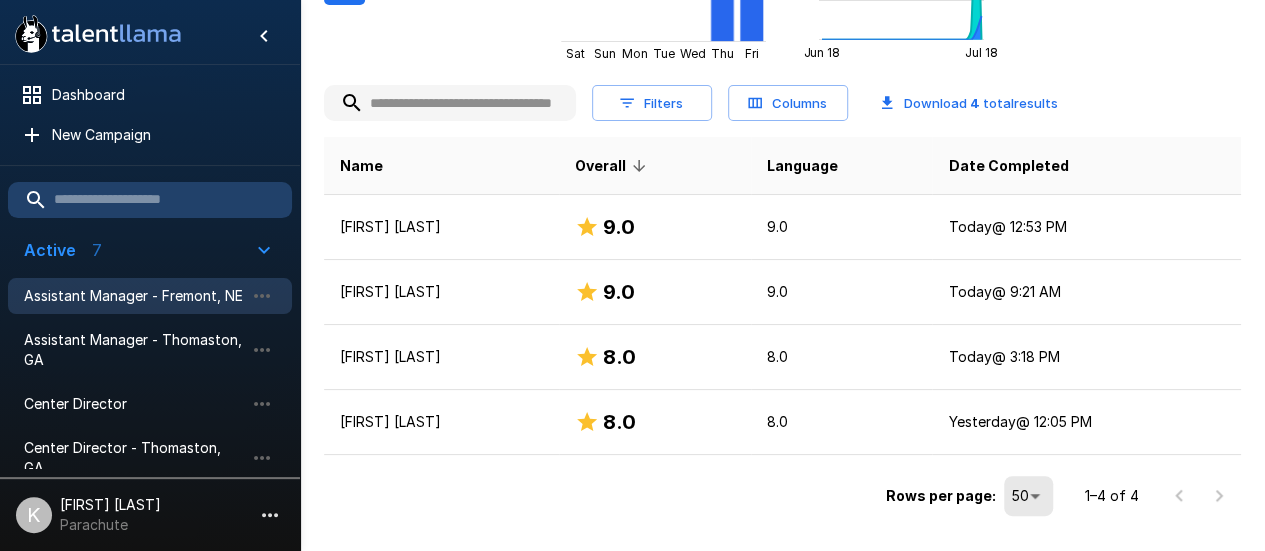 scroll, scrollTop: 0, scrollLeft: 0, axis: both 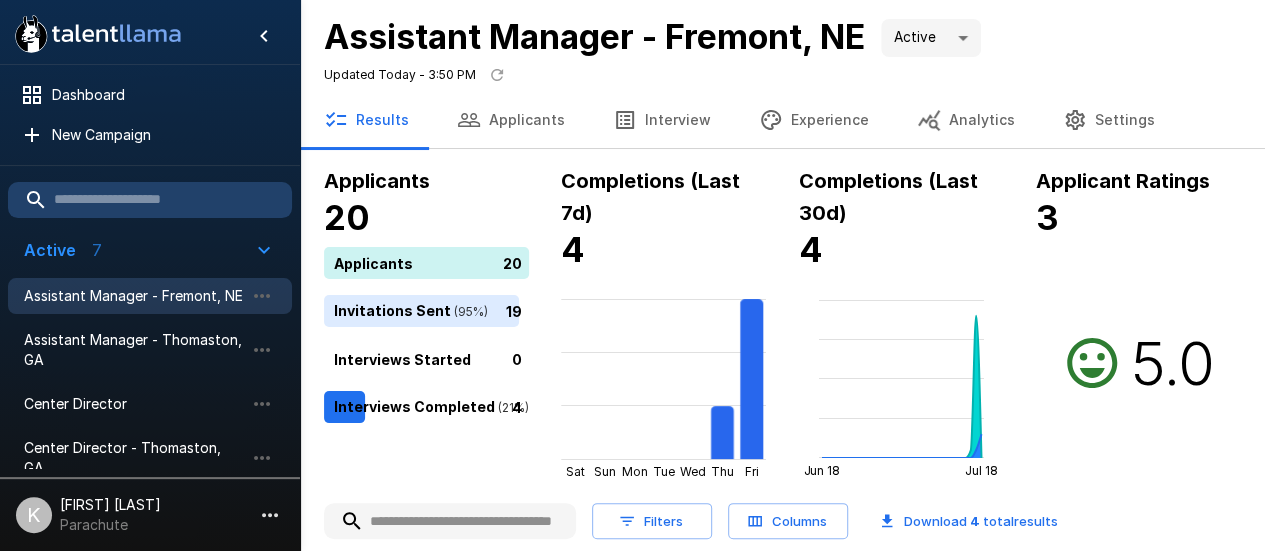 click on "Analytics" at bounding box center [966, 120] 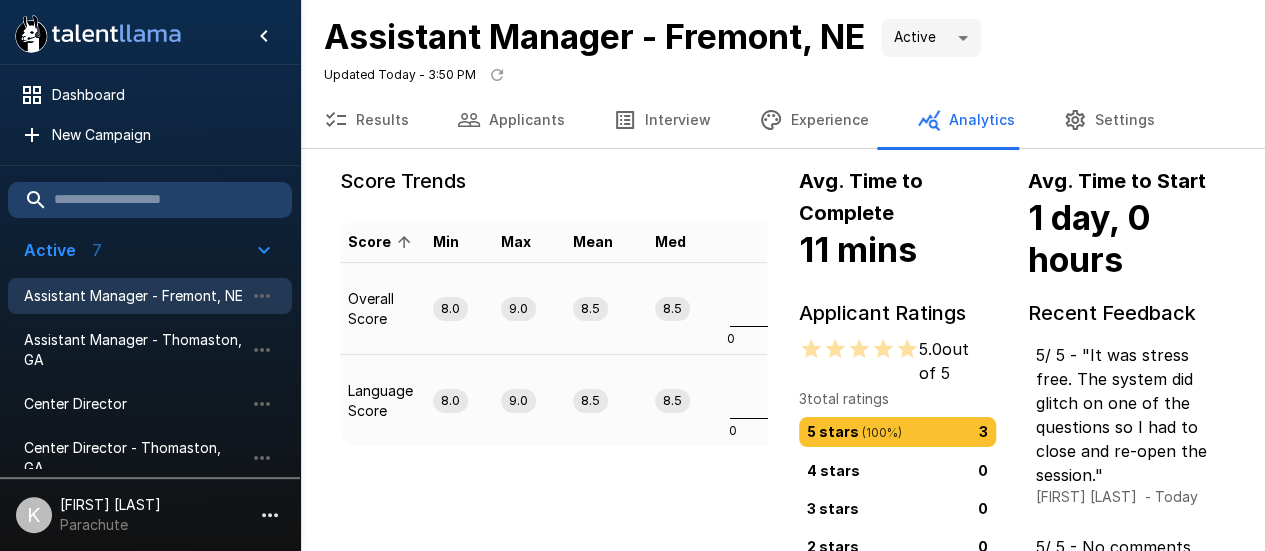 scroll, scrollTop: 137, scrollLeft: 0, axis: vertical 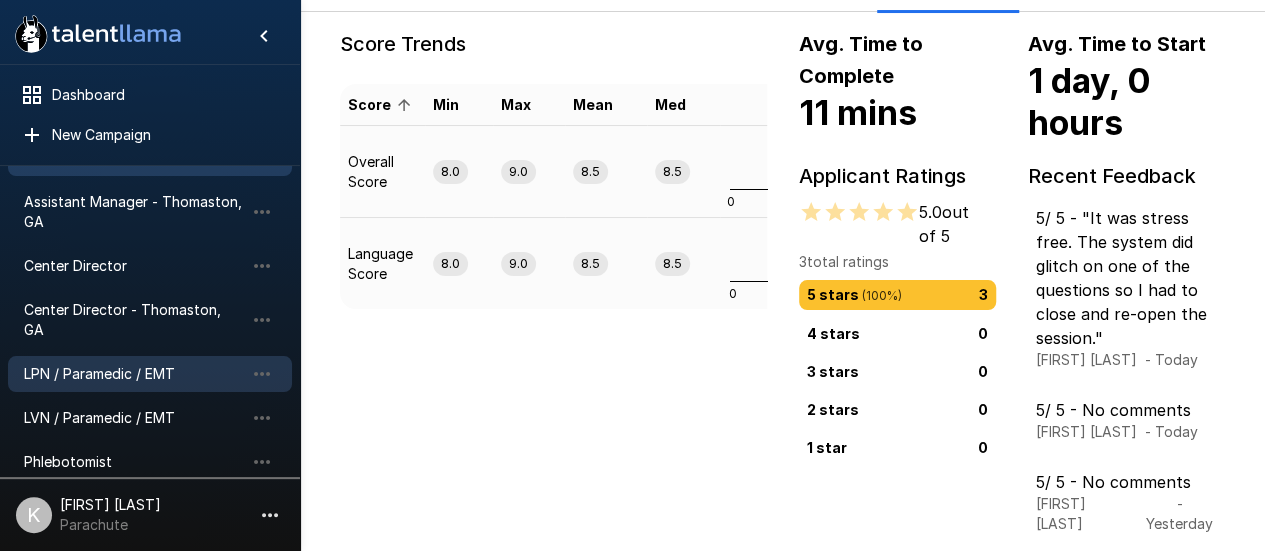 click on "LPN / Paramedic / EMT" at bounding box center [134, 374] 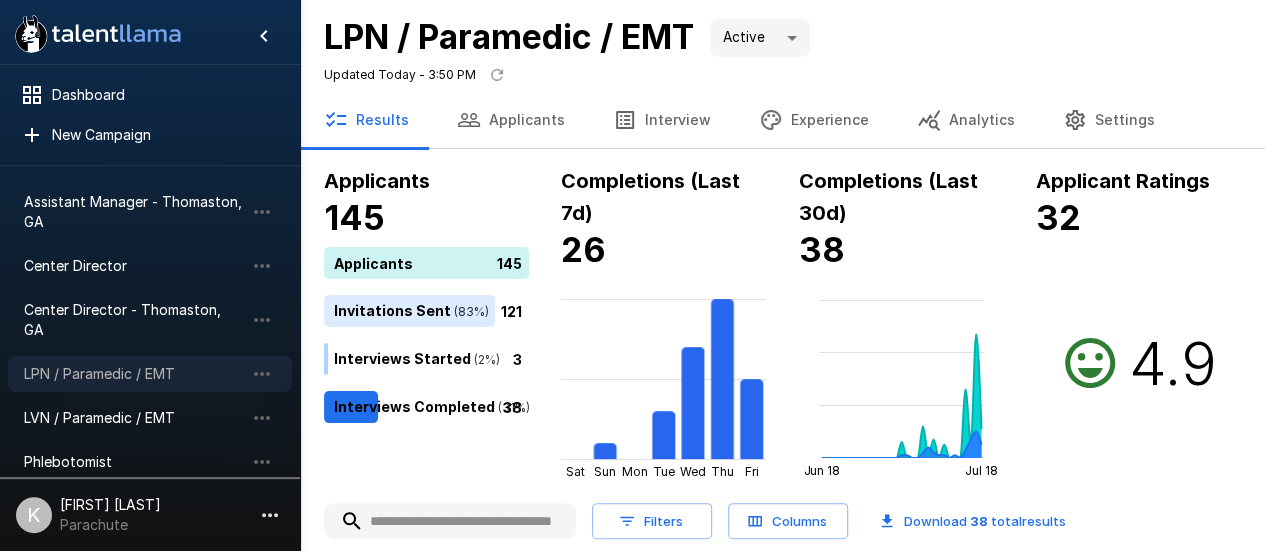 click on "LPN / Paramedic / EMT" at bounding box center (150, 374) 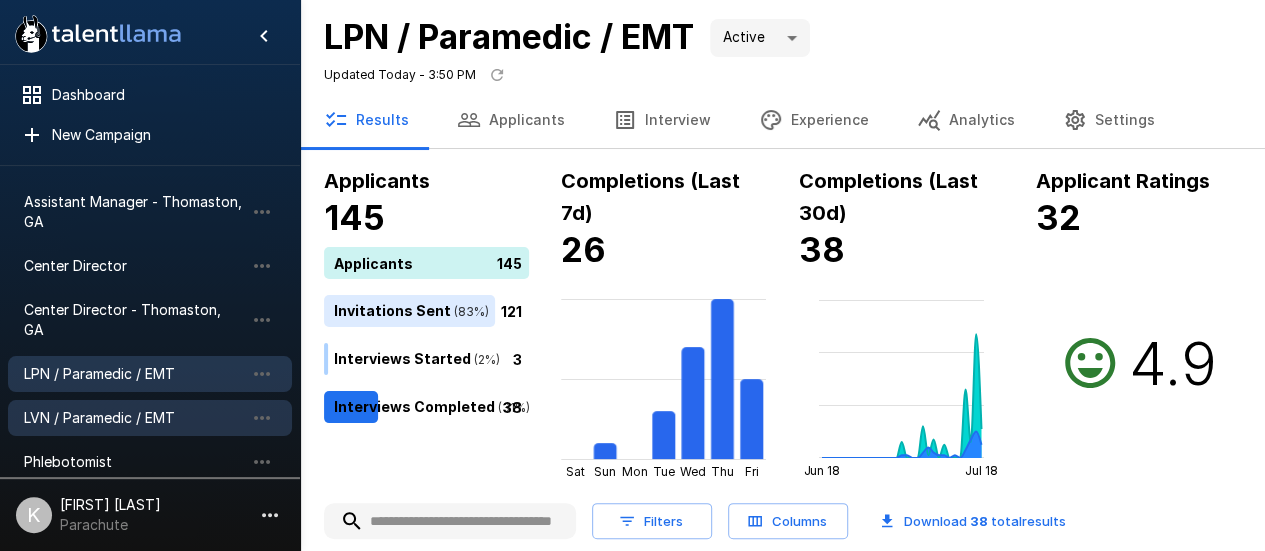 click on "LVN / Paramedic / EMT" at bounding box center (134, 418) 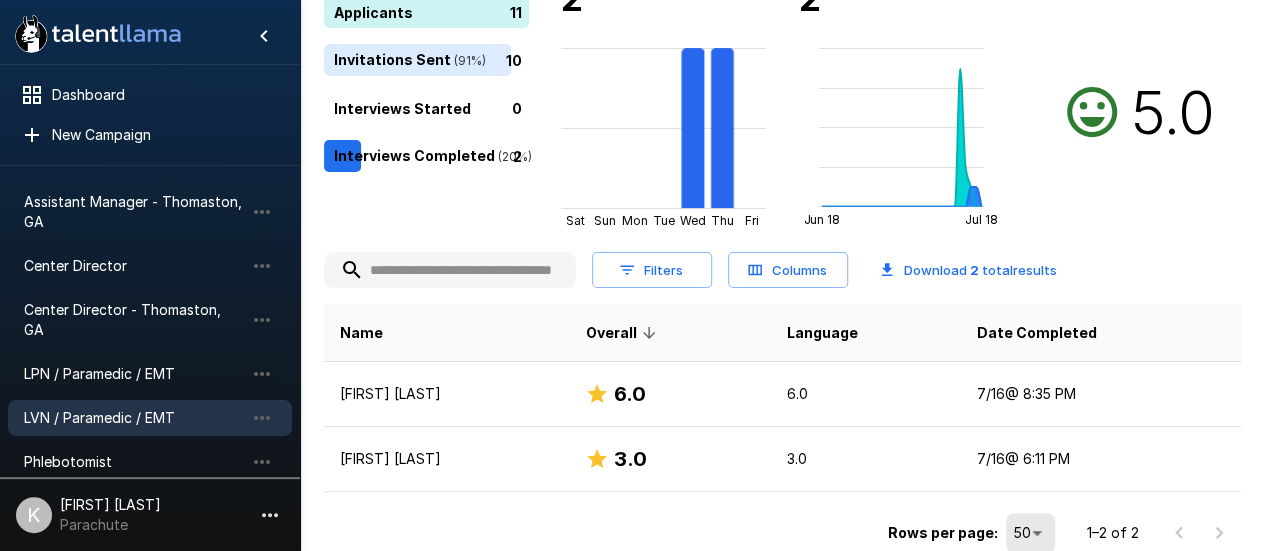 scroll, scrollTop: 0, scrollLeft: 0, axis: both 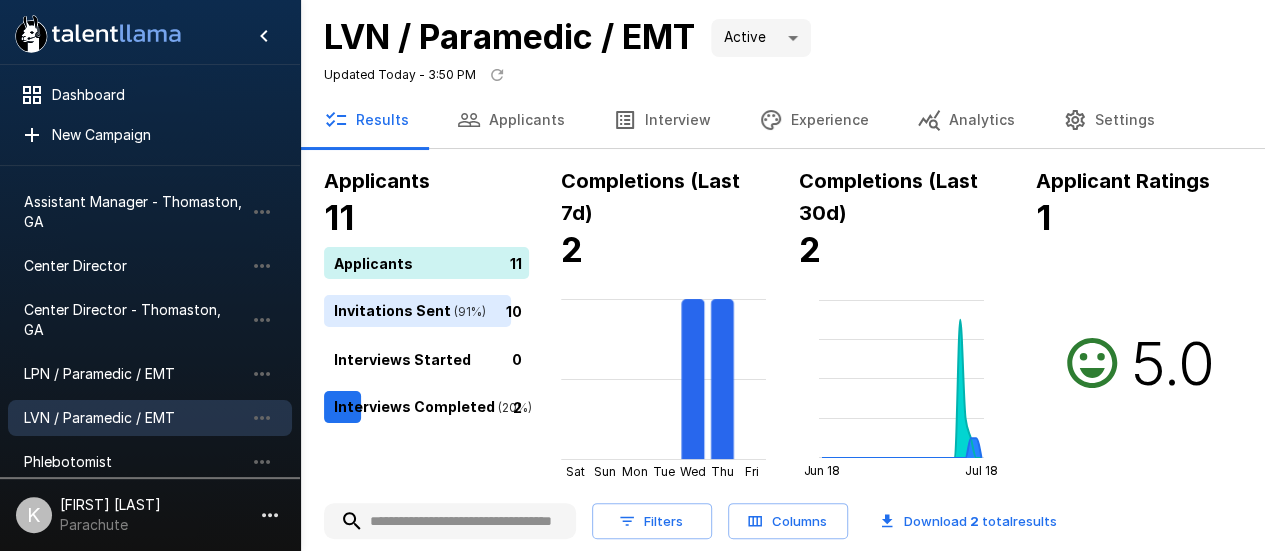 click on "Settings" at bounding box center (1109, 120) 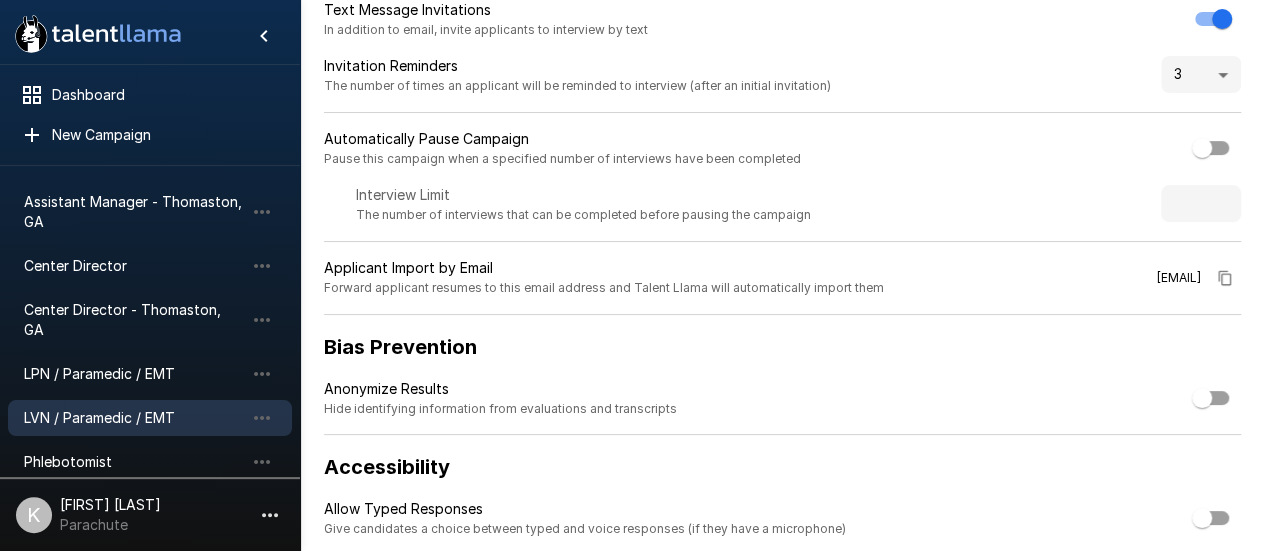 scroll, scrollTop: 0, scrollLeft: 0, axis: both 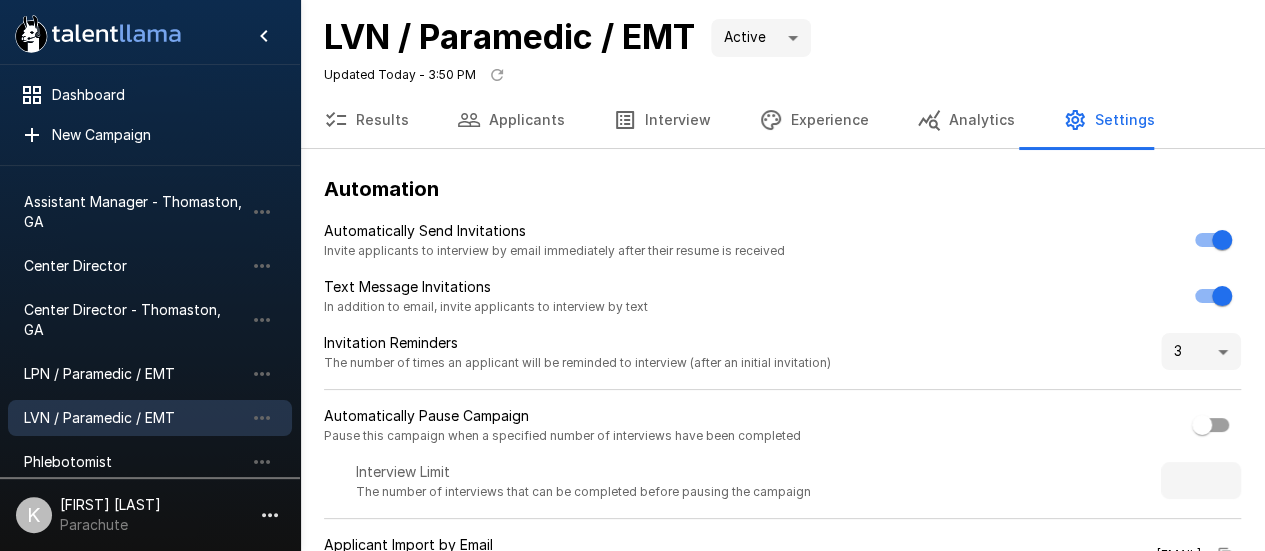 click on "Analytics" at bounding box center (966, 120) 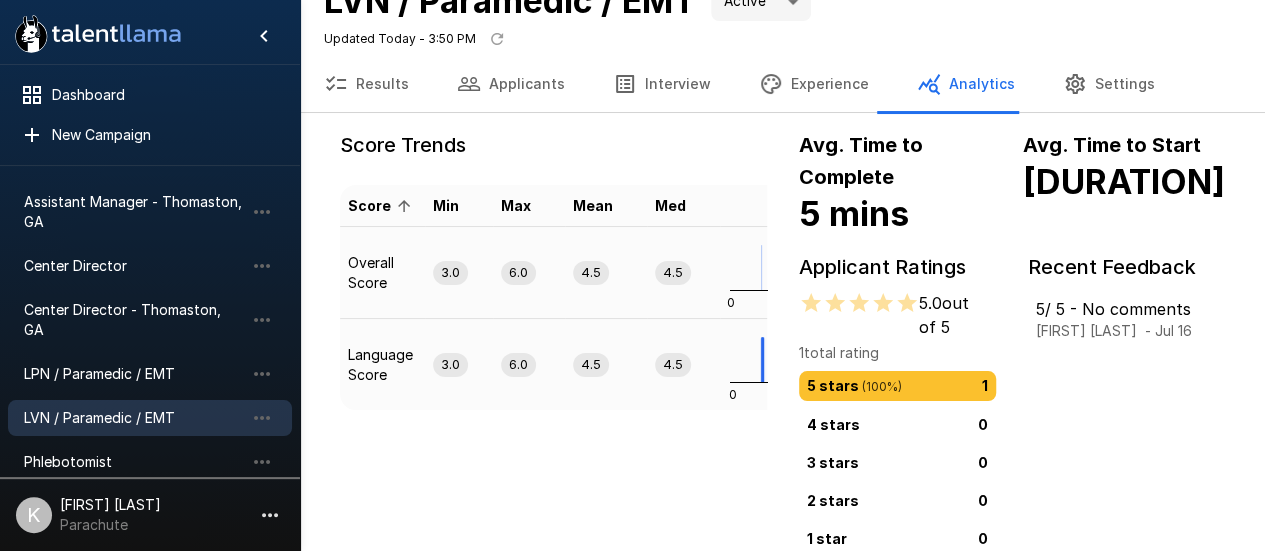 scroll, scrollTop: 38, scrollLeft: 0, axis: vertical 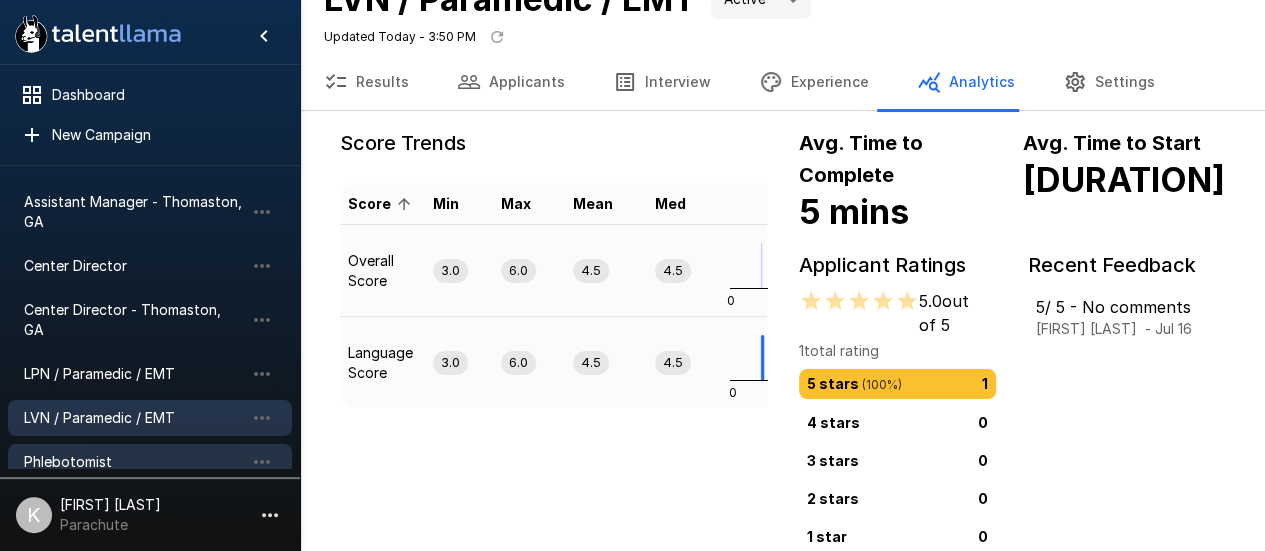 click on "Phlebotomist" at bounding box center (134, 462) 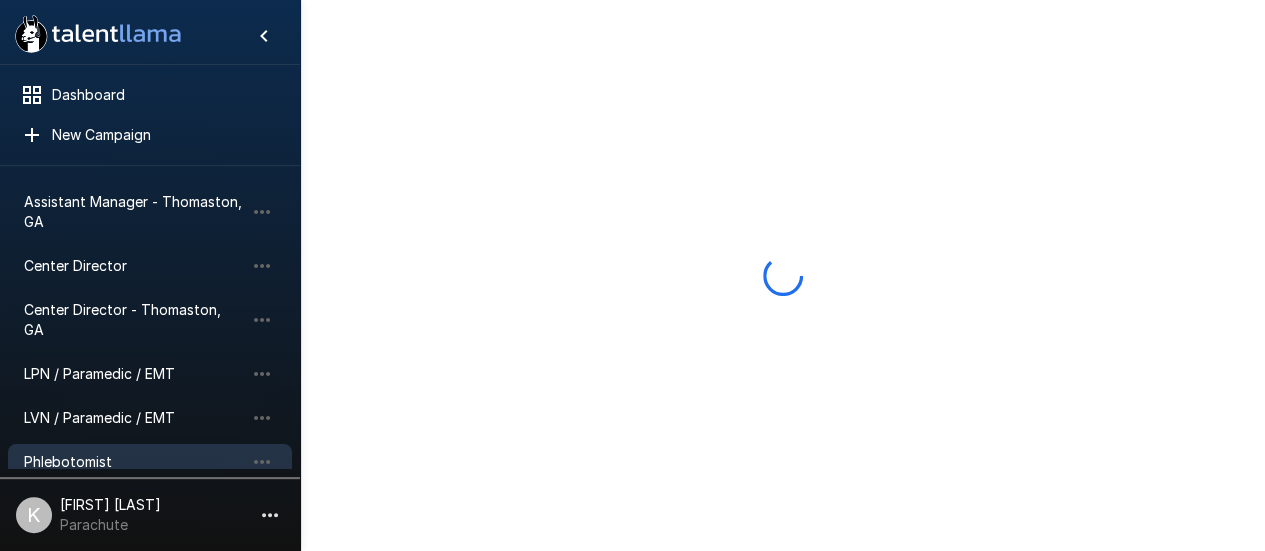 scroll, scrollTop: 0, scrollLeft: 0, axis: both 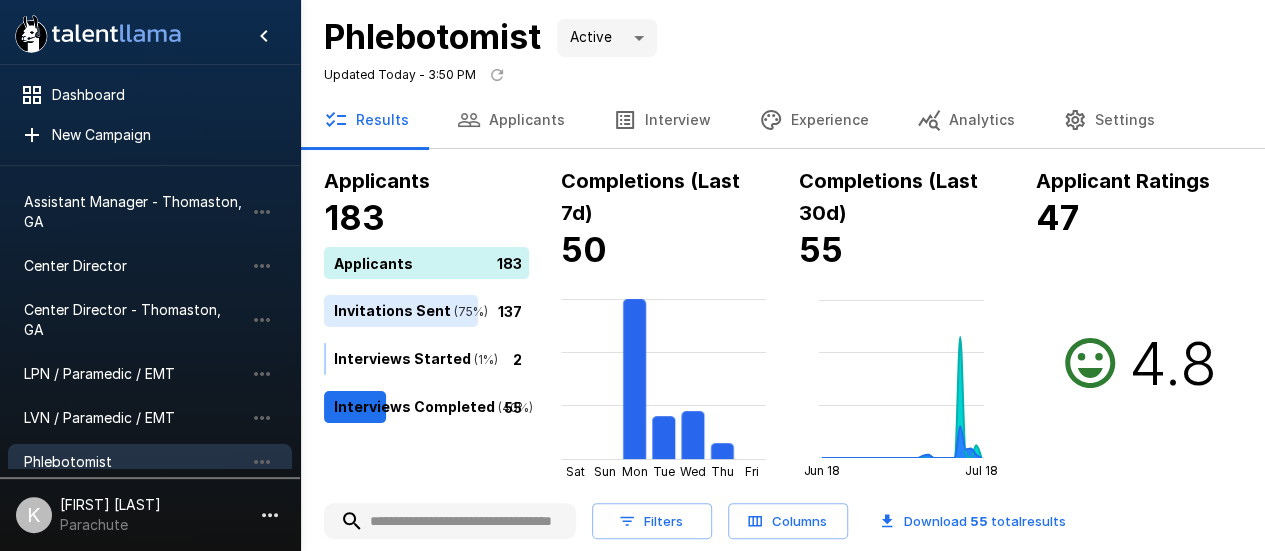 click on "Analytics" at bounding box center [966, 120] 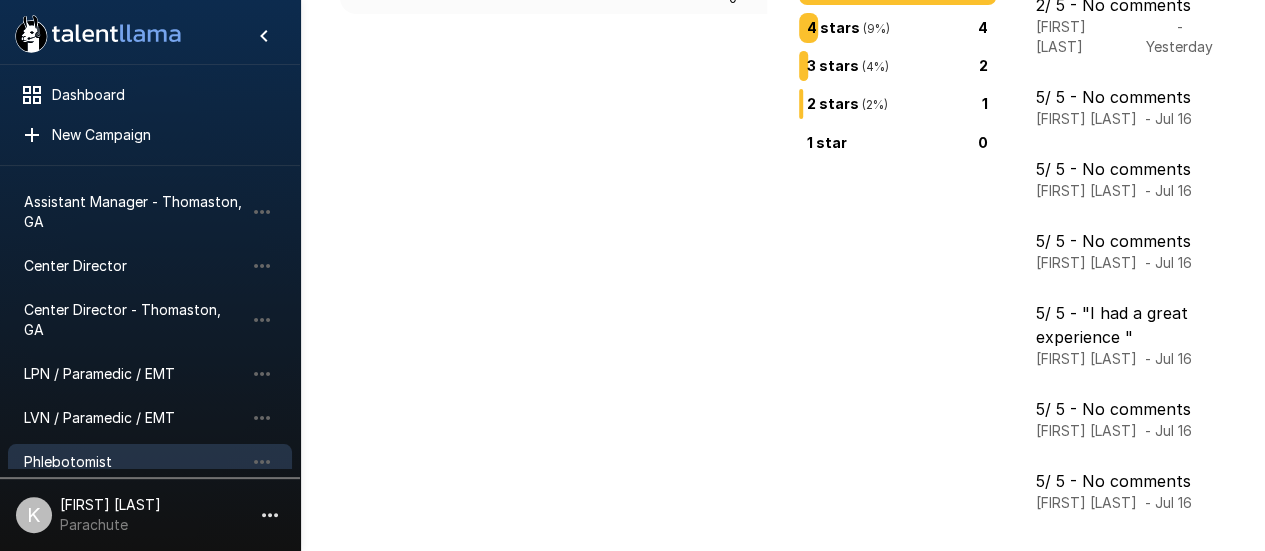 scroll, scrollTop: 441, scrollLeft: 0, axis: vertical 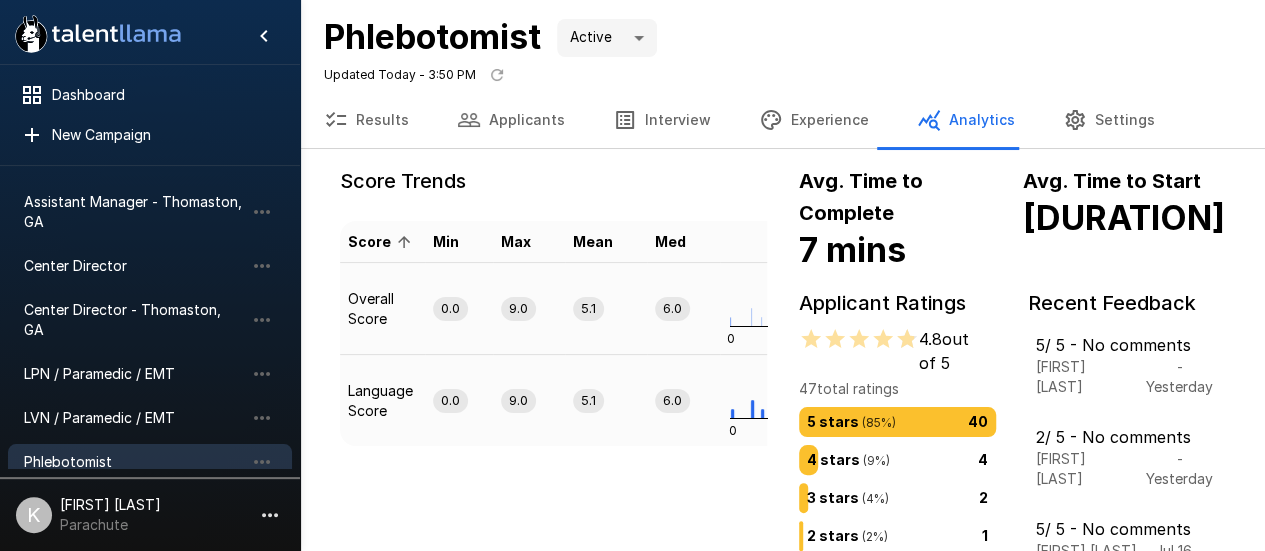 click on "Results" at bounding box center (366, 120) 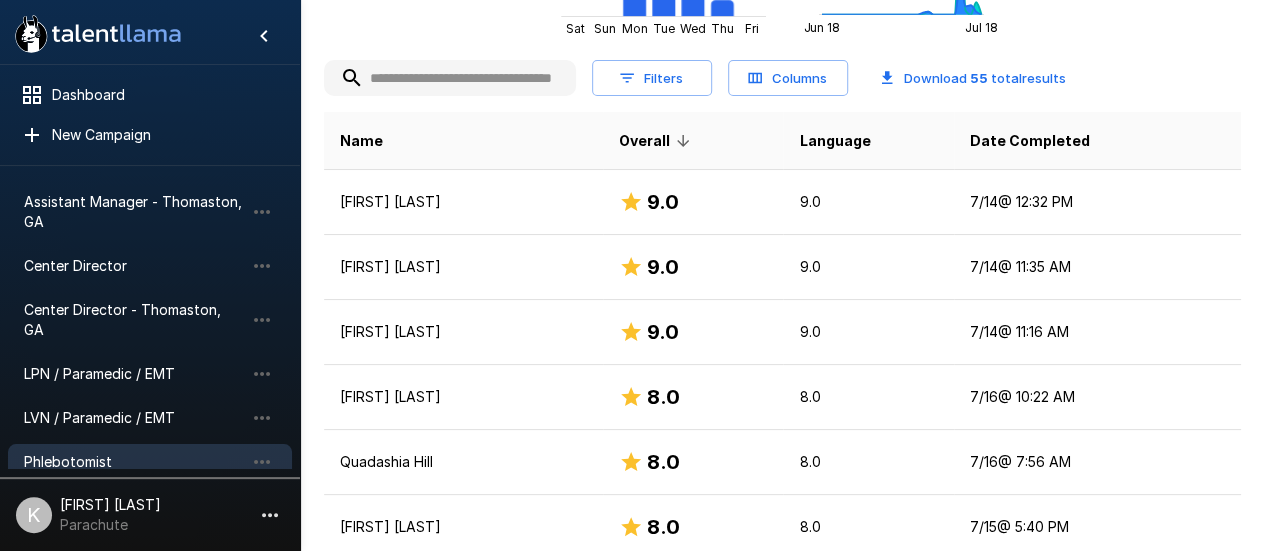 scroll, scrollTop: 444, scrollLeft: 0, axis: vertical 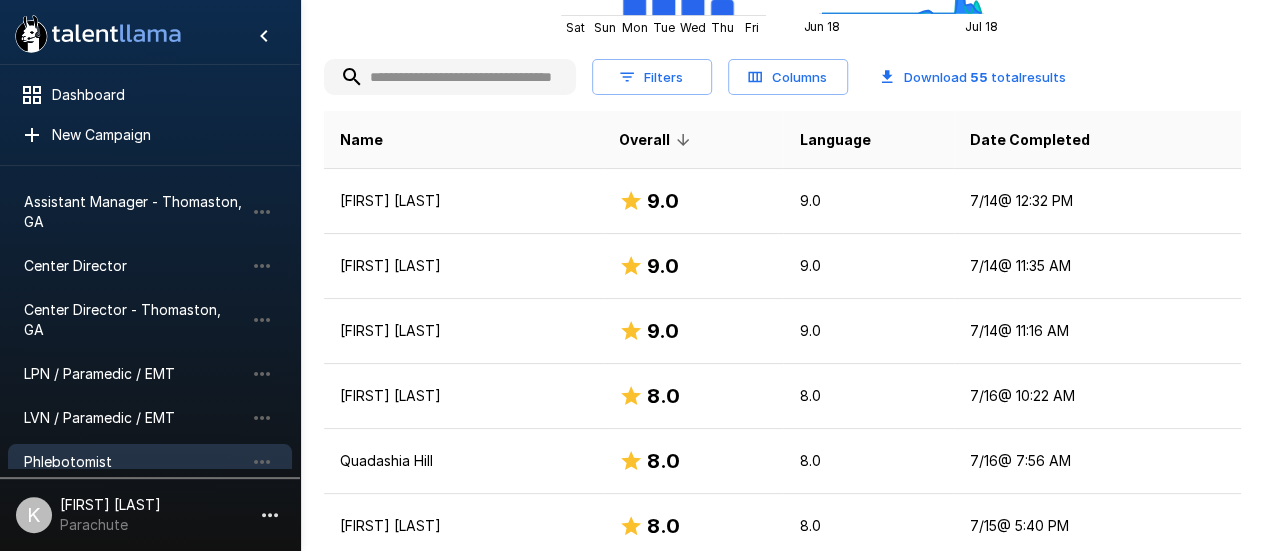 click at bounding box center (450, 77) 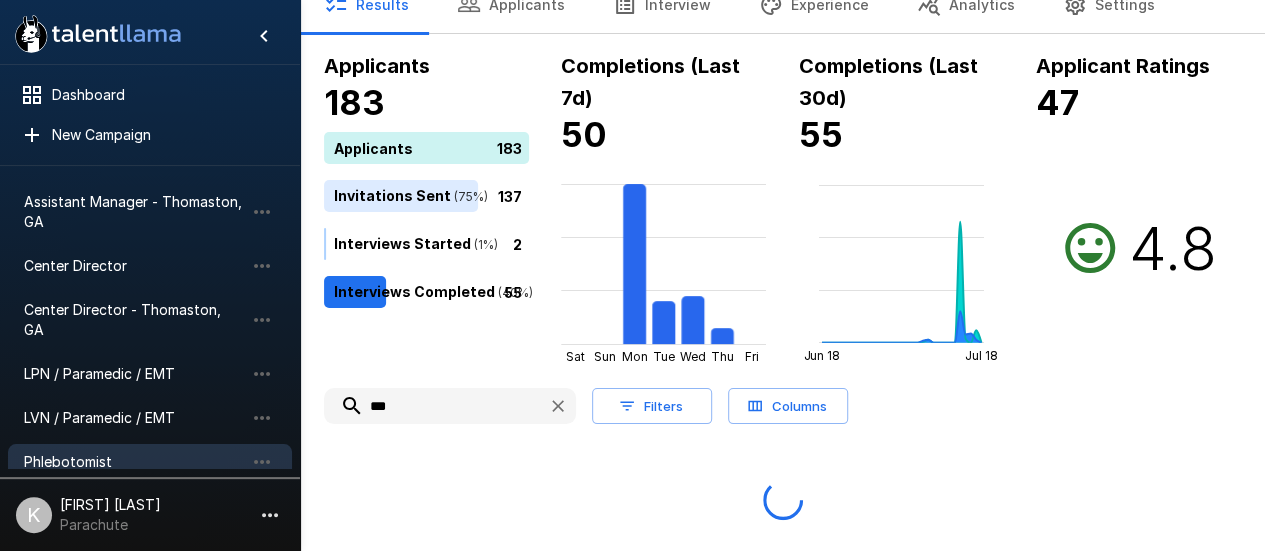 scroll, scrollTop: 224, scrollLeft: 0, axis: vertical 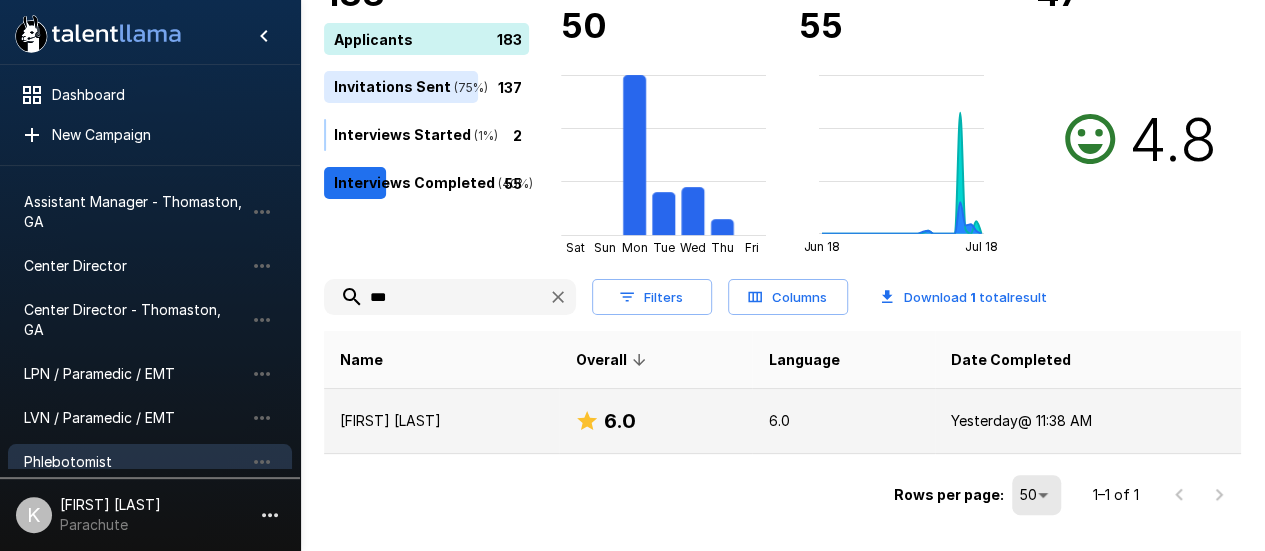 type on "***" 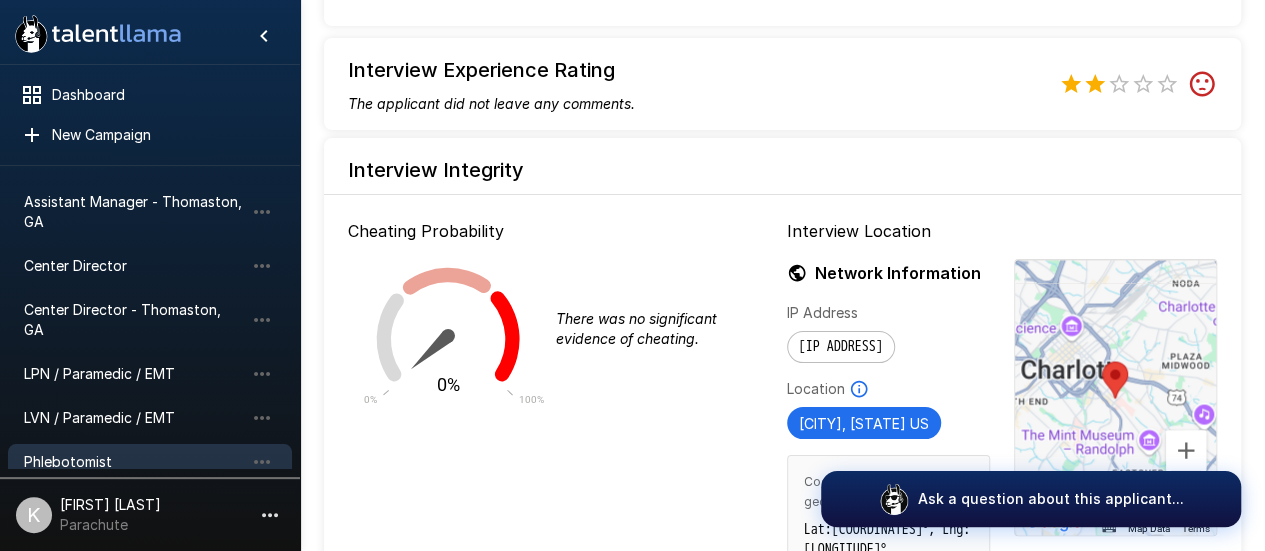 scroll, scrollTop: 1978, scrollLeft: 0, axis: vertical 